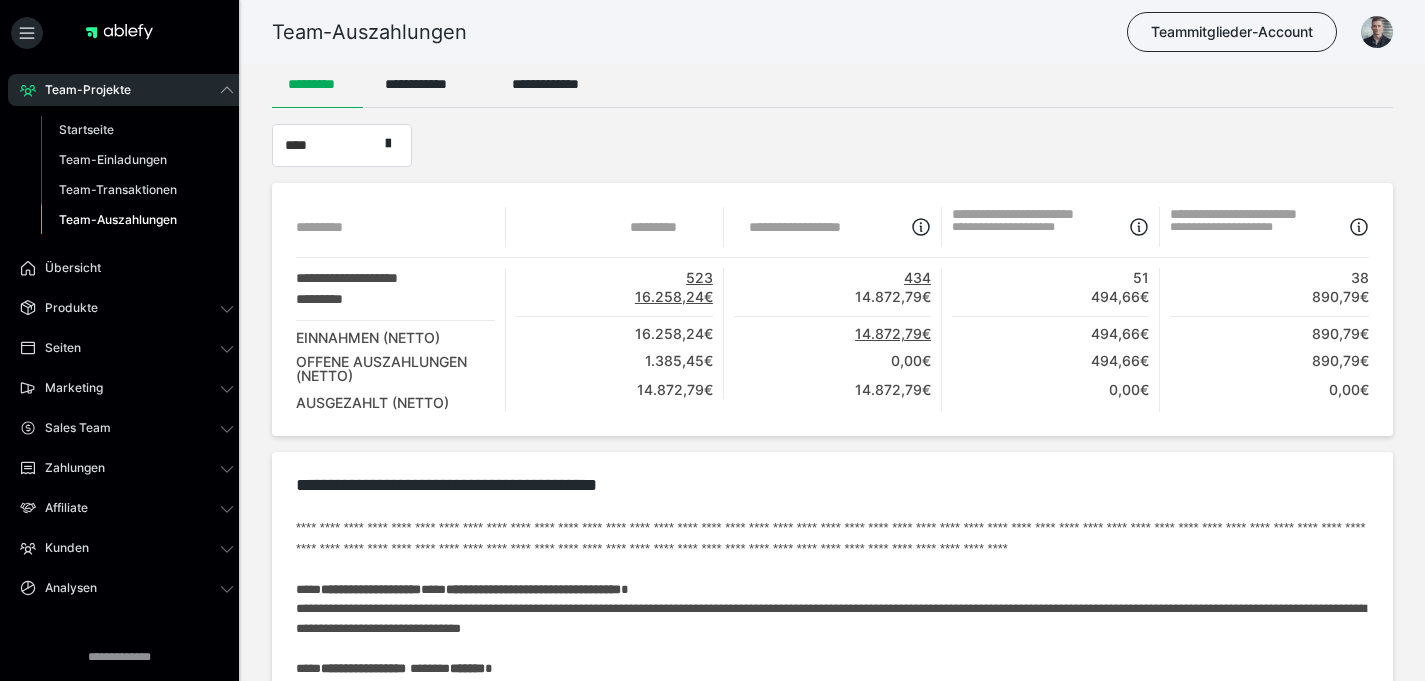 scroll, scrollTop: 0, scrollLeft: 0, axis: both 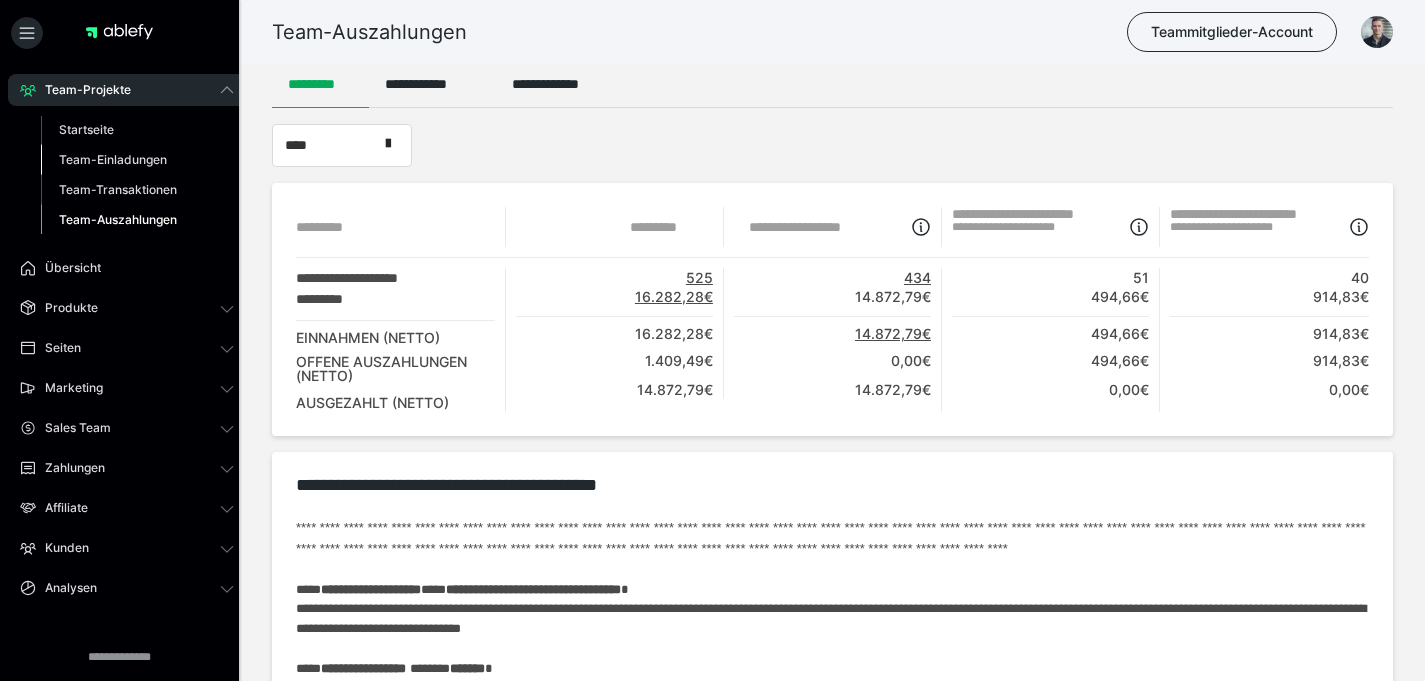 click on "Team-Einladungen" at bounding box center (113, 159) 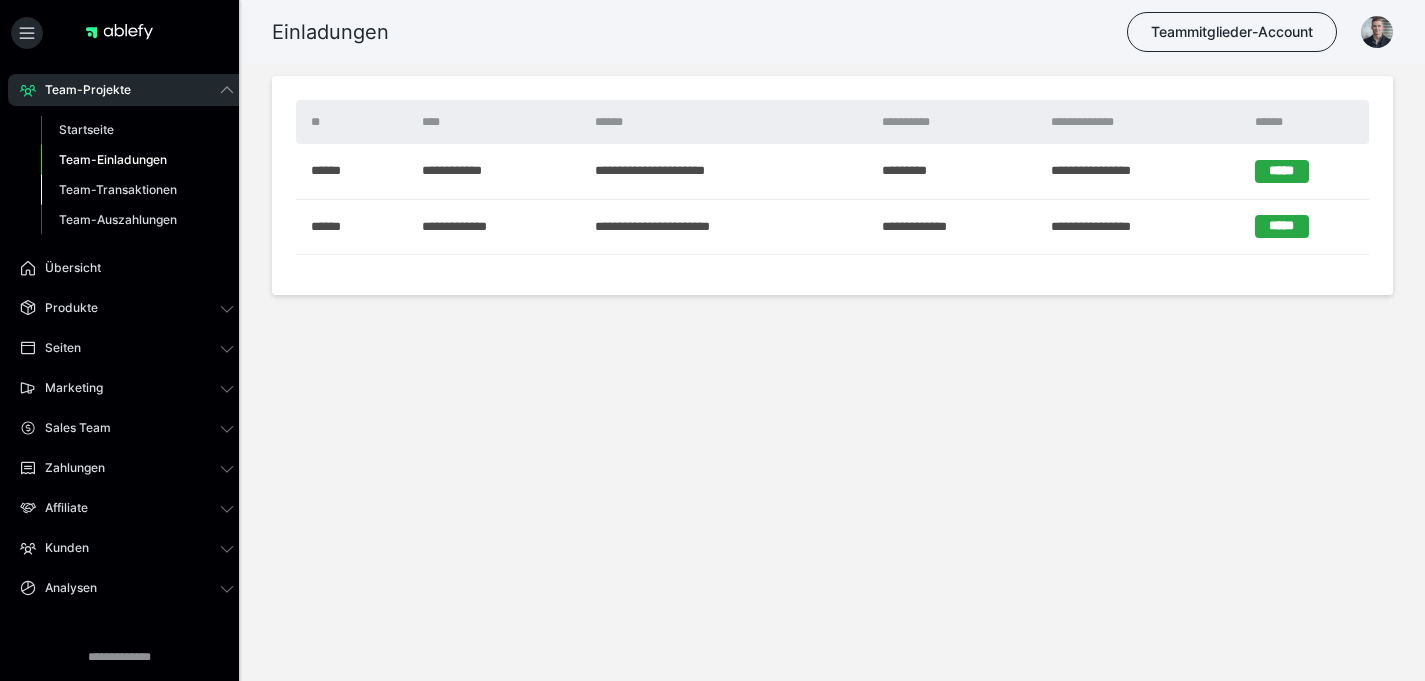 click on "Team-Transaktionen" at bounding box center [118, 189] 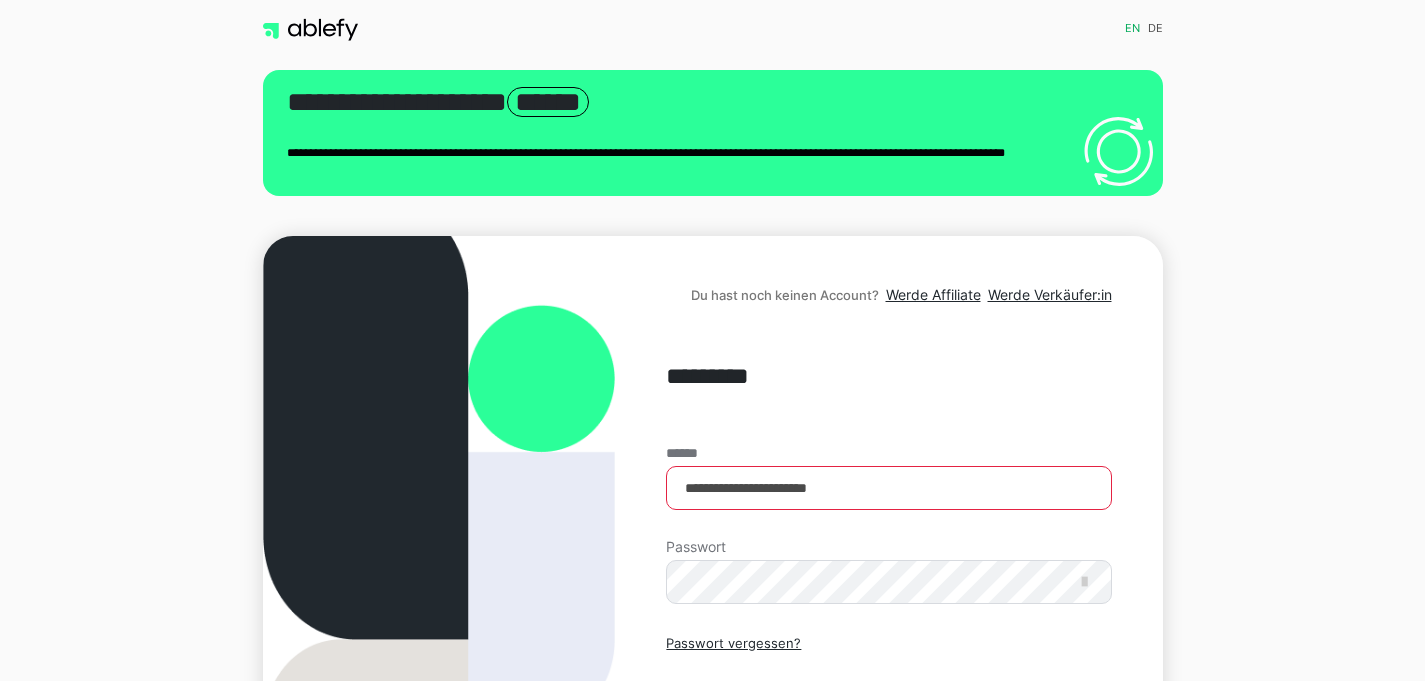 scroll, scrollTop: 0, scrollLeft: 0, axis: both 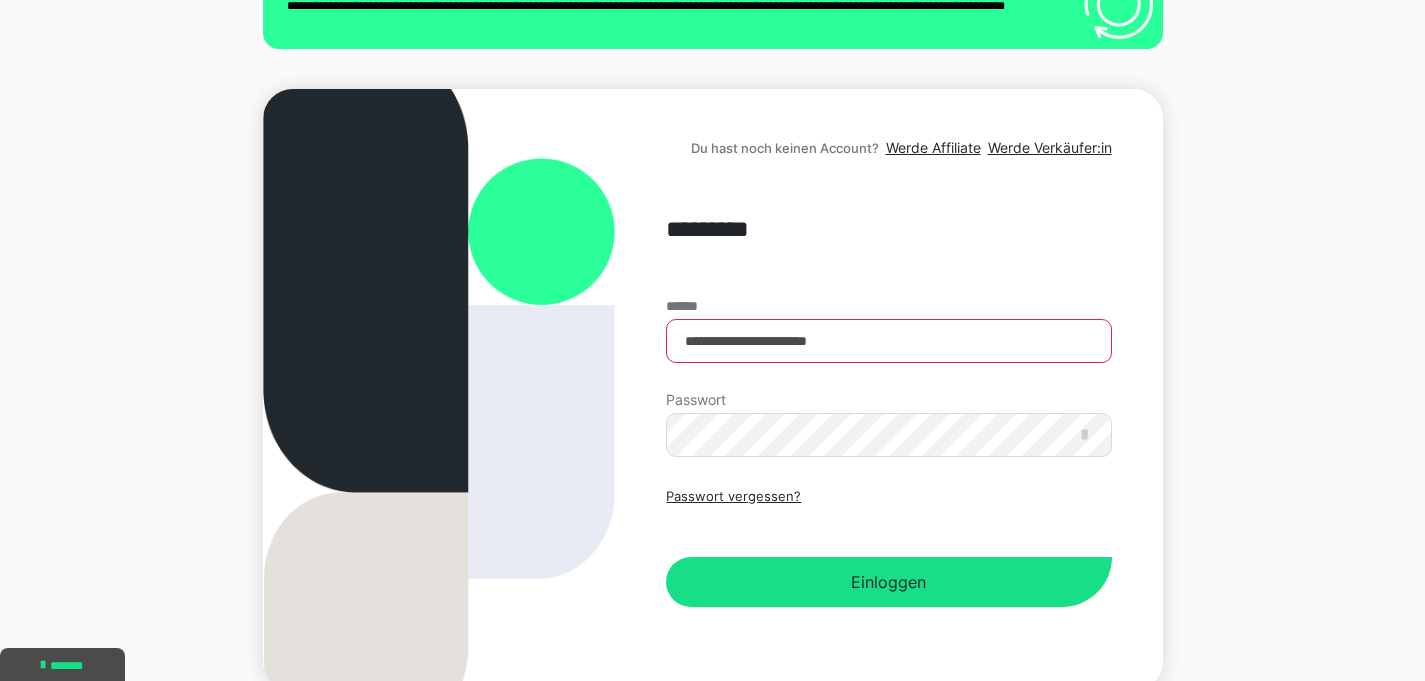 click on "**********" at bounding box center [888, 341] 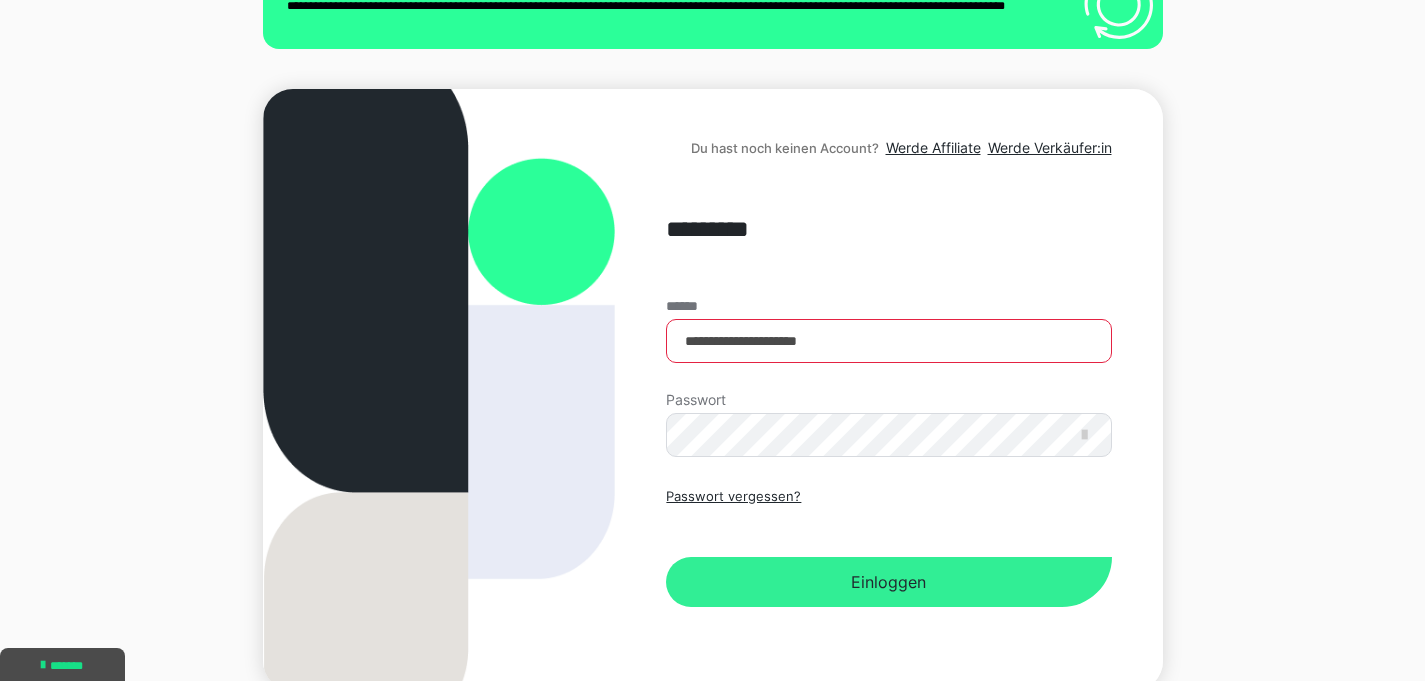 click on "Einloggen" at bounding box center [888, 582] 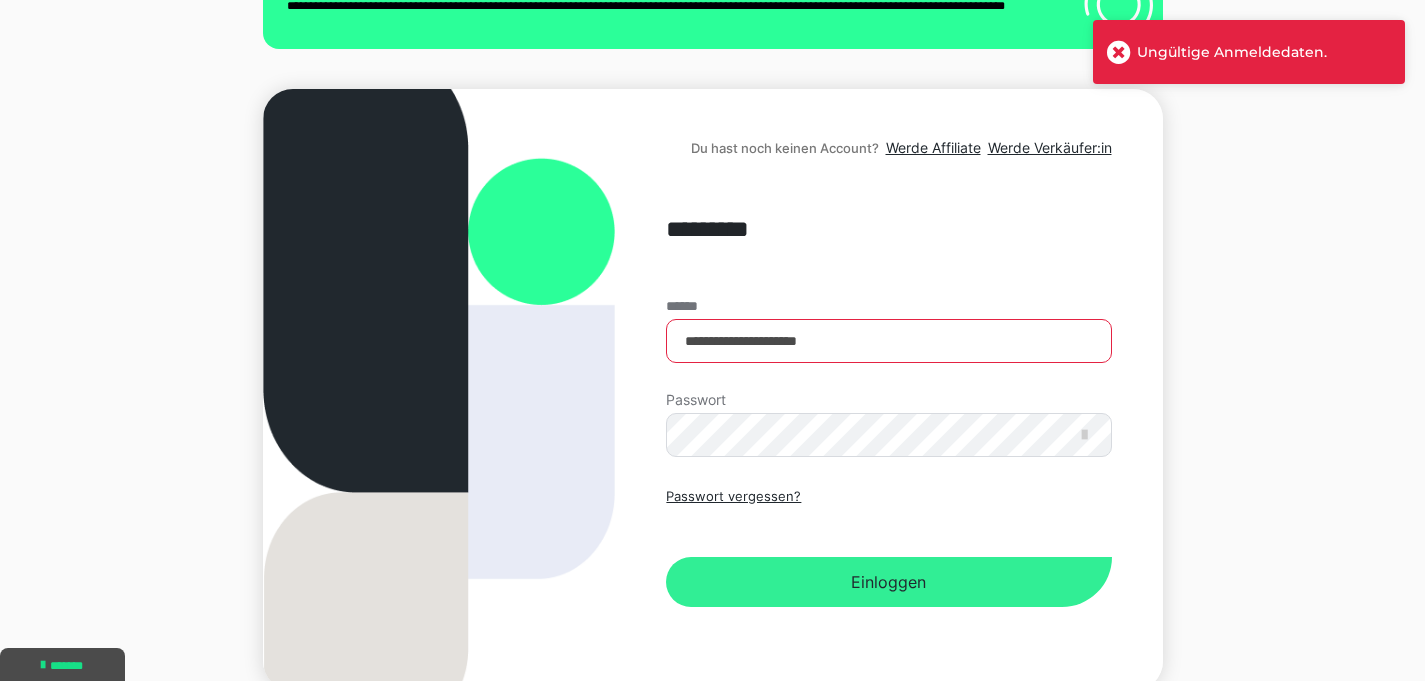 click on "Einloggen" at bounding box center [888, 582] 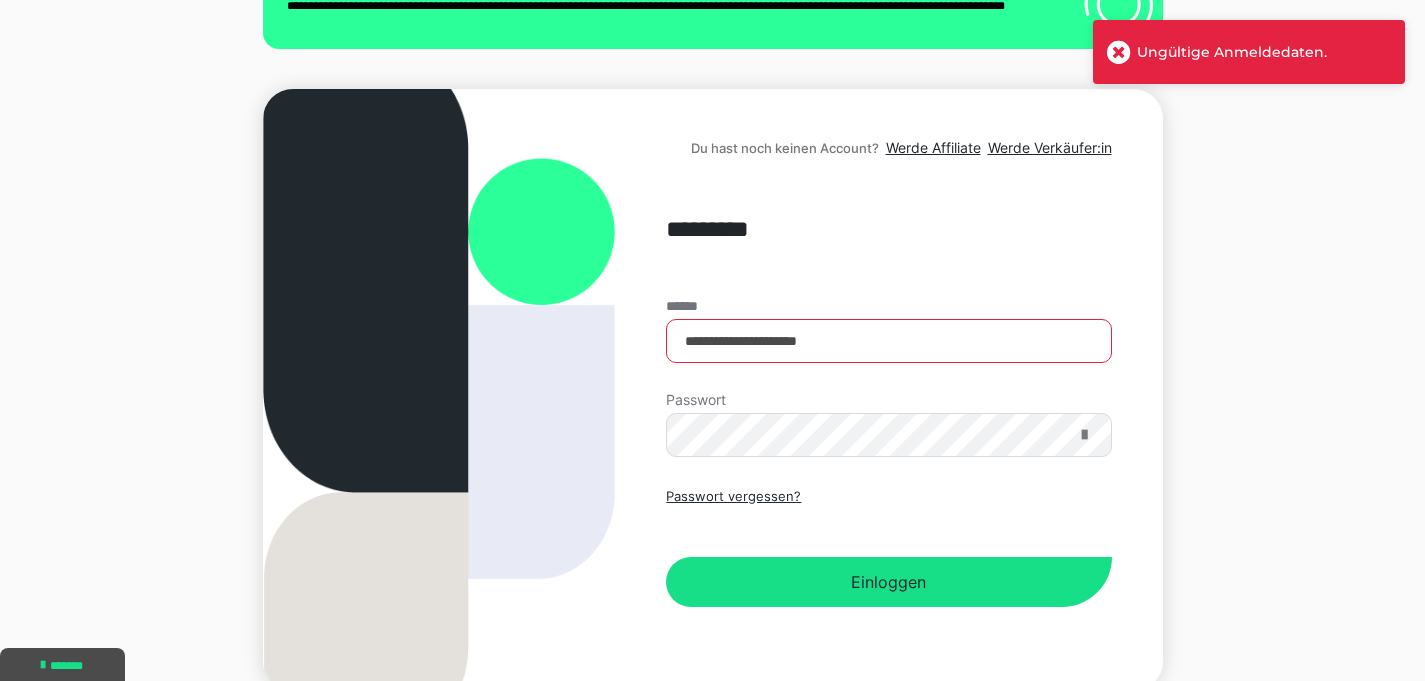 click at bounding box center [1084, 435] 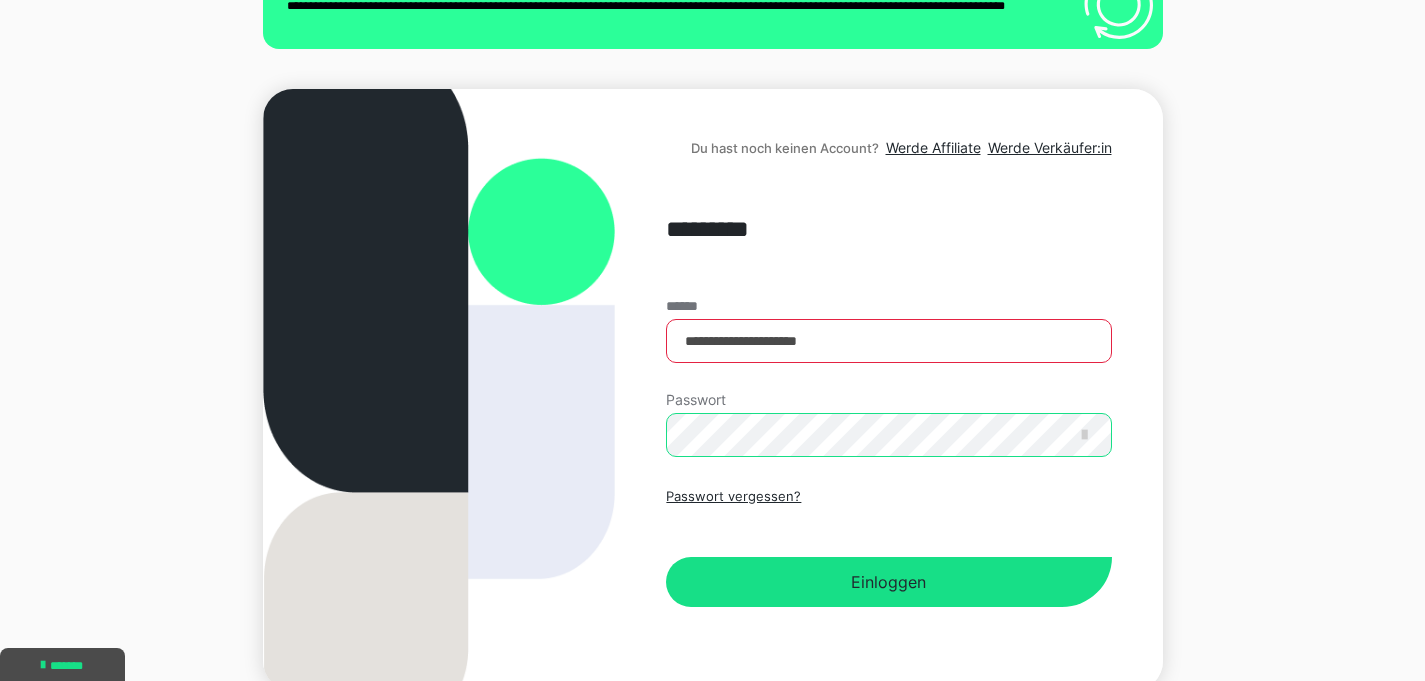 scroll, scrollTop: 172, scrollLeft: 0, axis: vertical 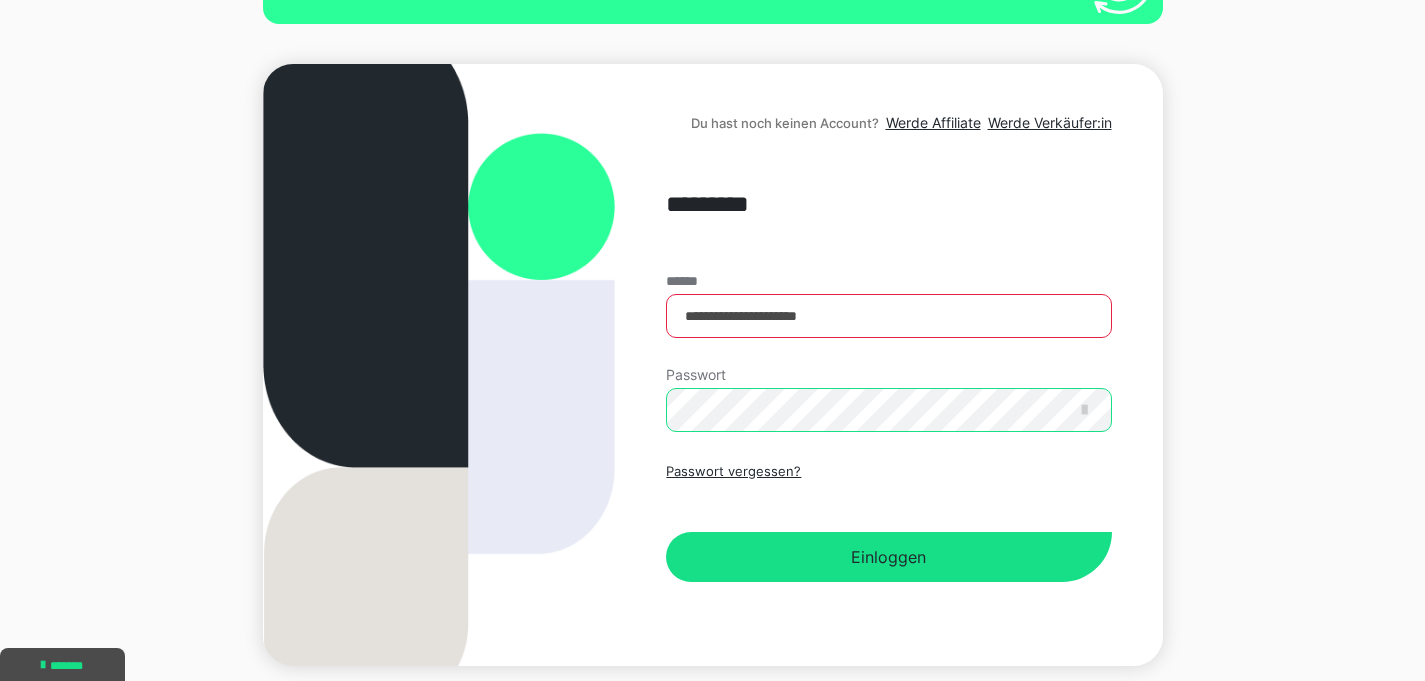 click on "Einloggen" at bounding box center (888, 557) 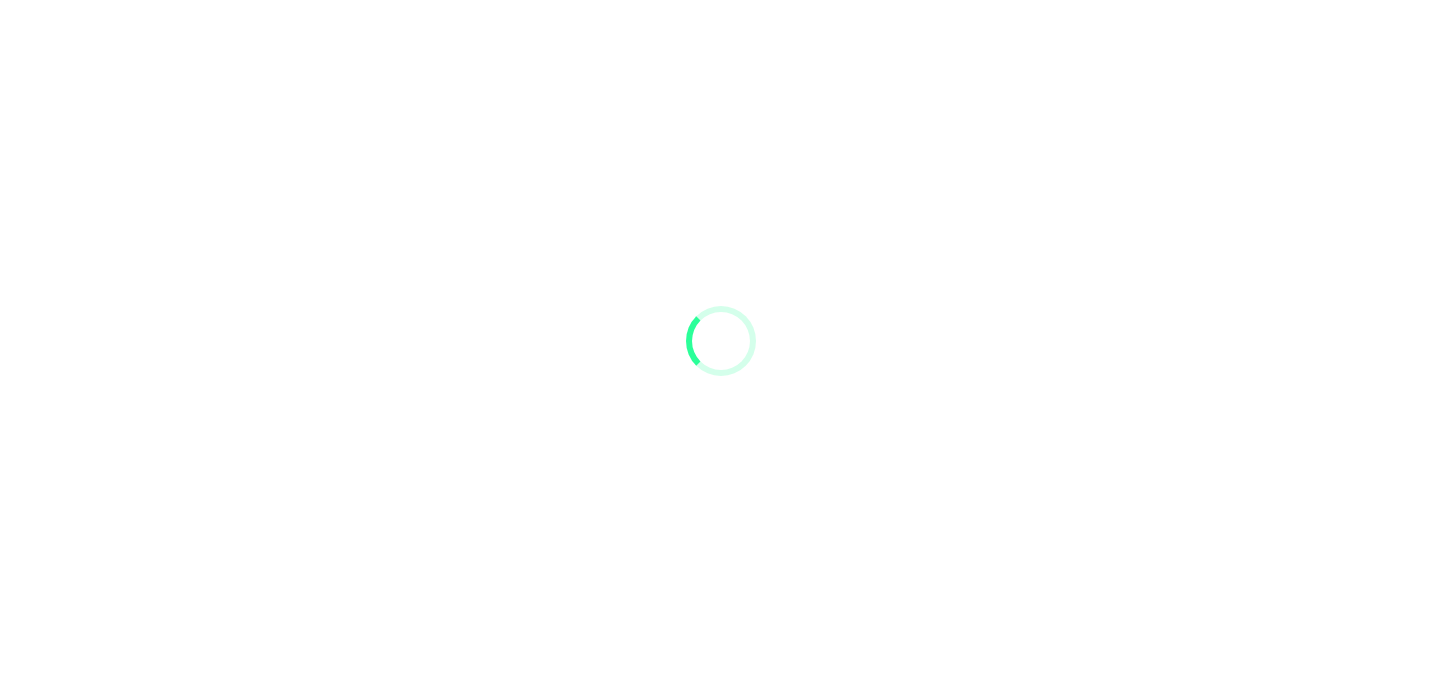 scroll, scrollTop: 0, scrollLeft: 0, axis: both 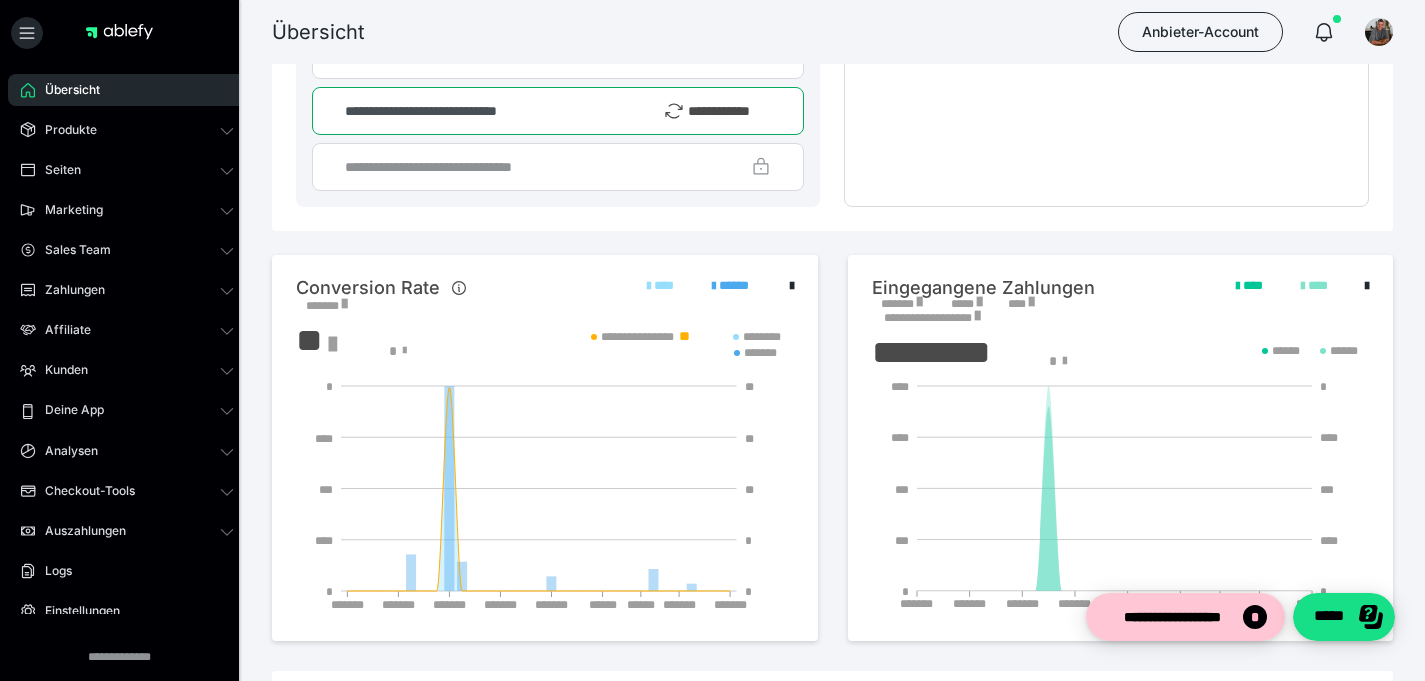 click on "**********" at bounding box center (1172, 617) 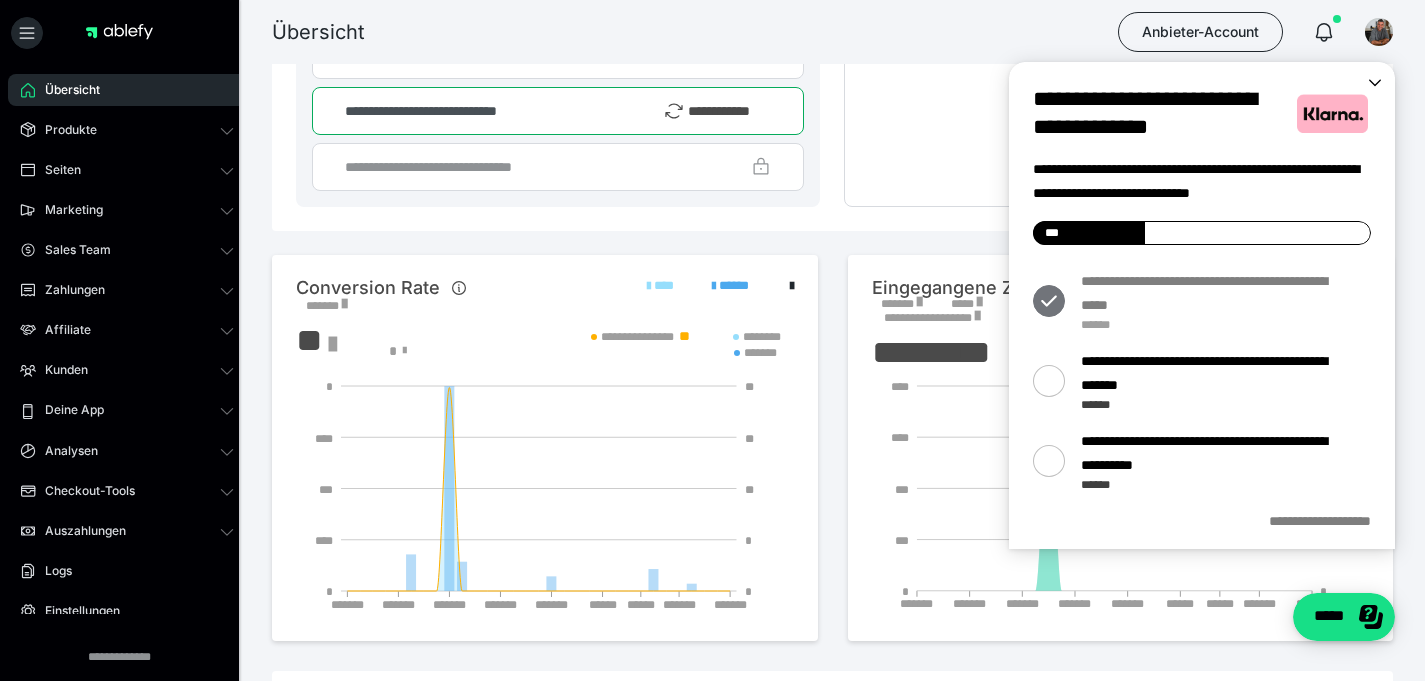 scroll, scrollTop: 0, scrollLeft: 0, axis: both 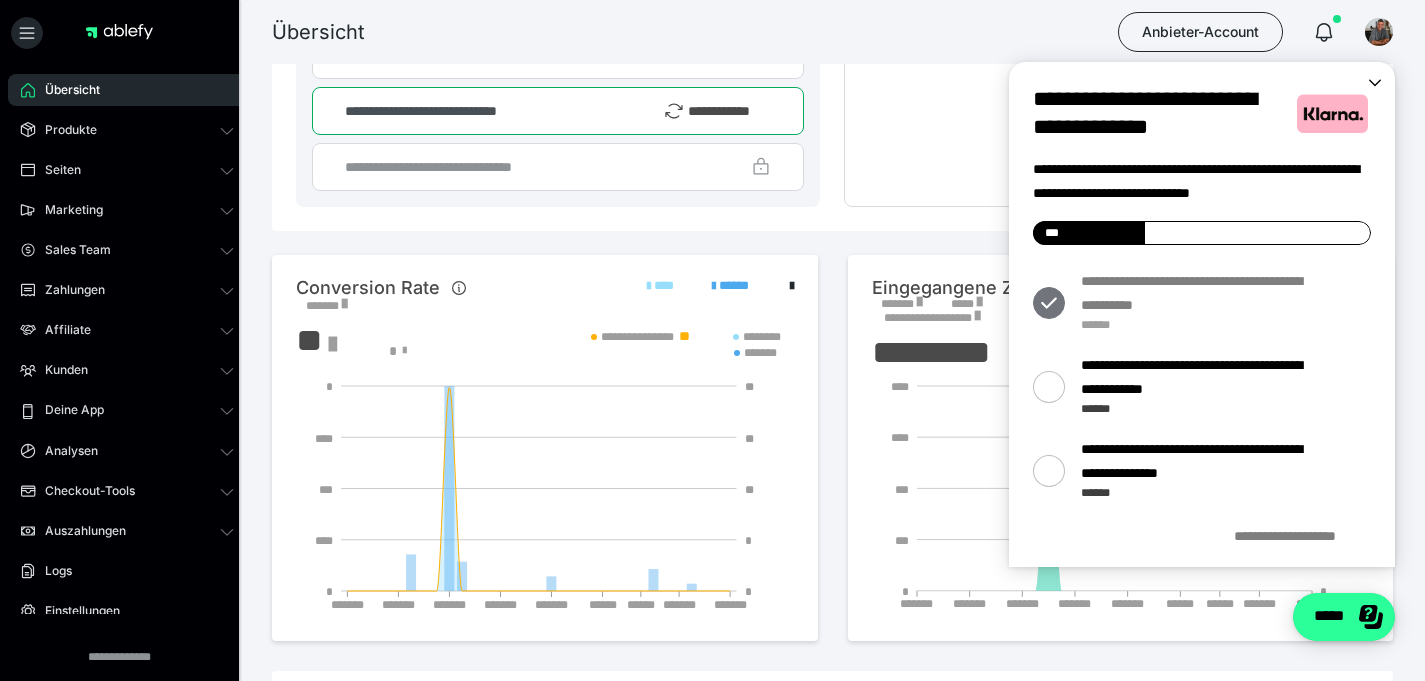 click on "*****" 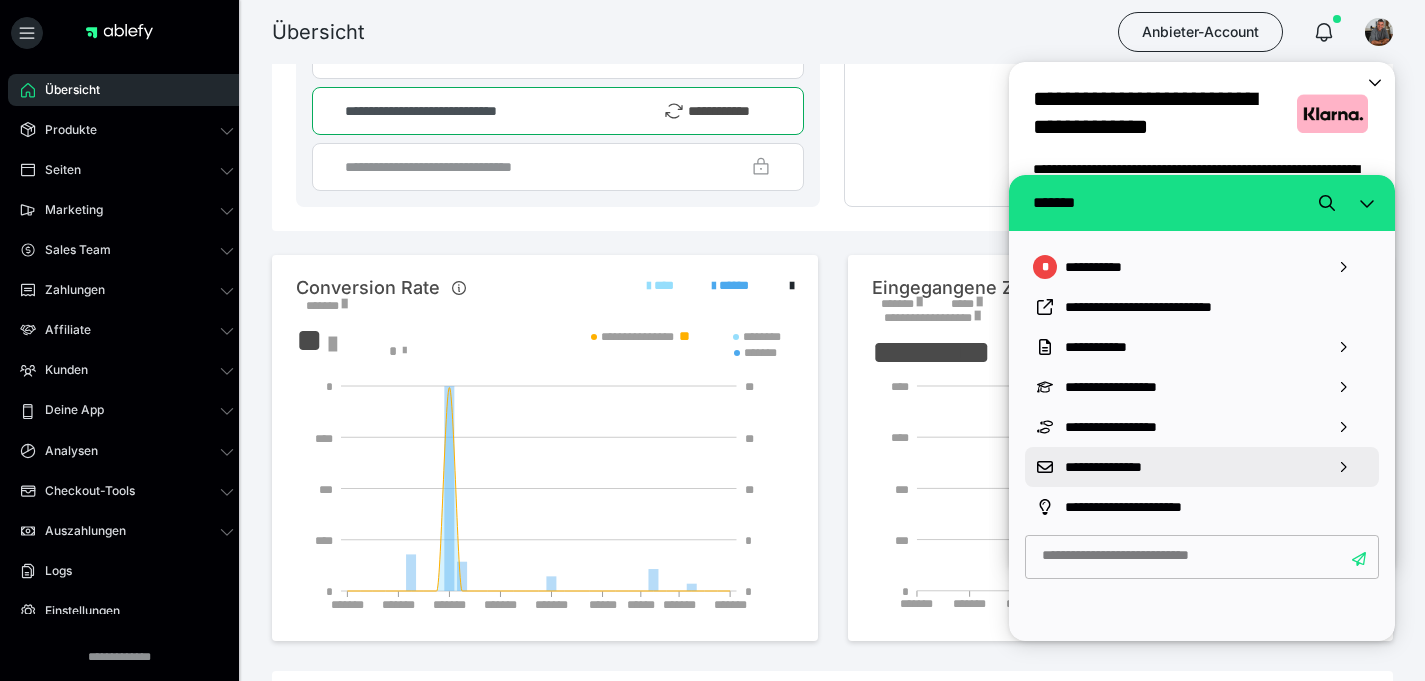 click on "**********" at bounding box center [1202, 467] 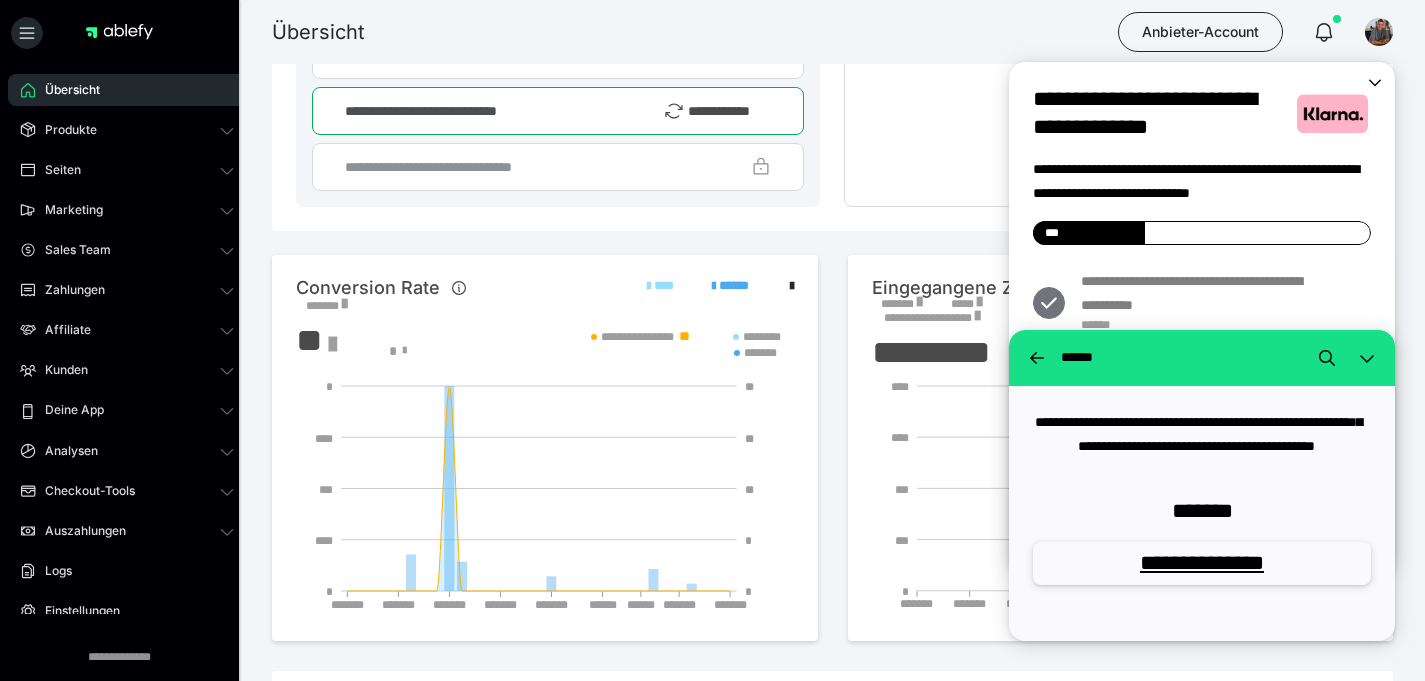 click on "*******" at bounding box center [1202, 511] 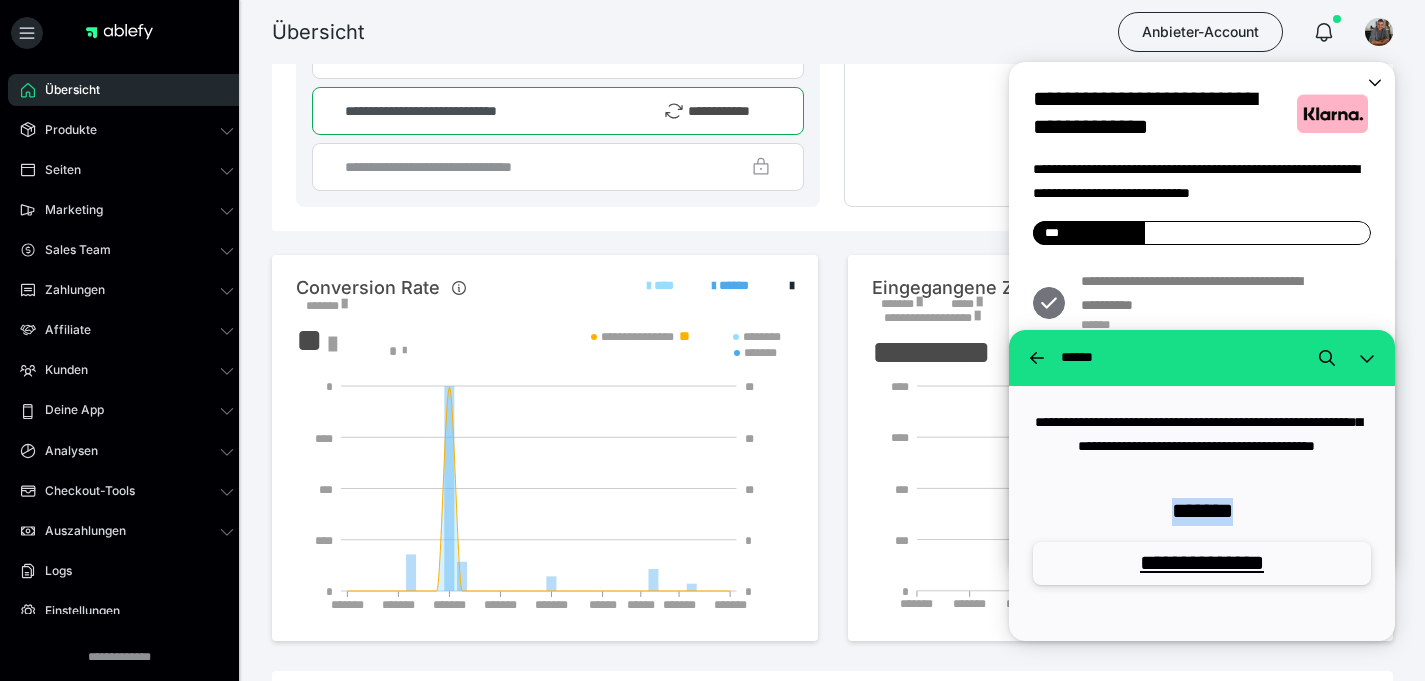 click on "*******" at bounding box center [1202, 511] 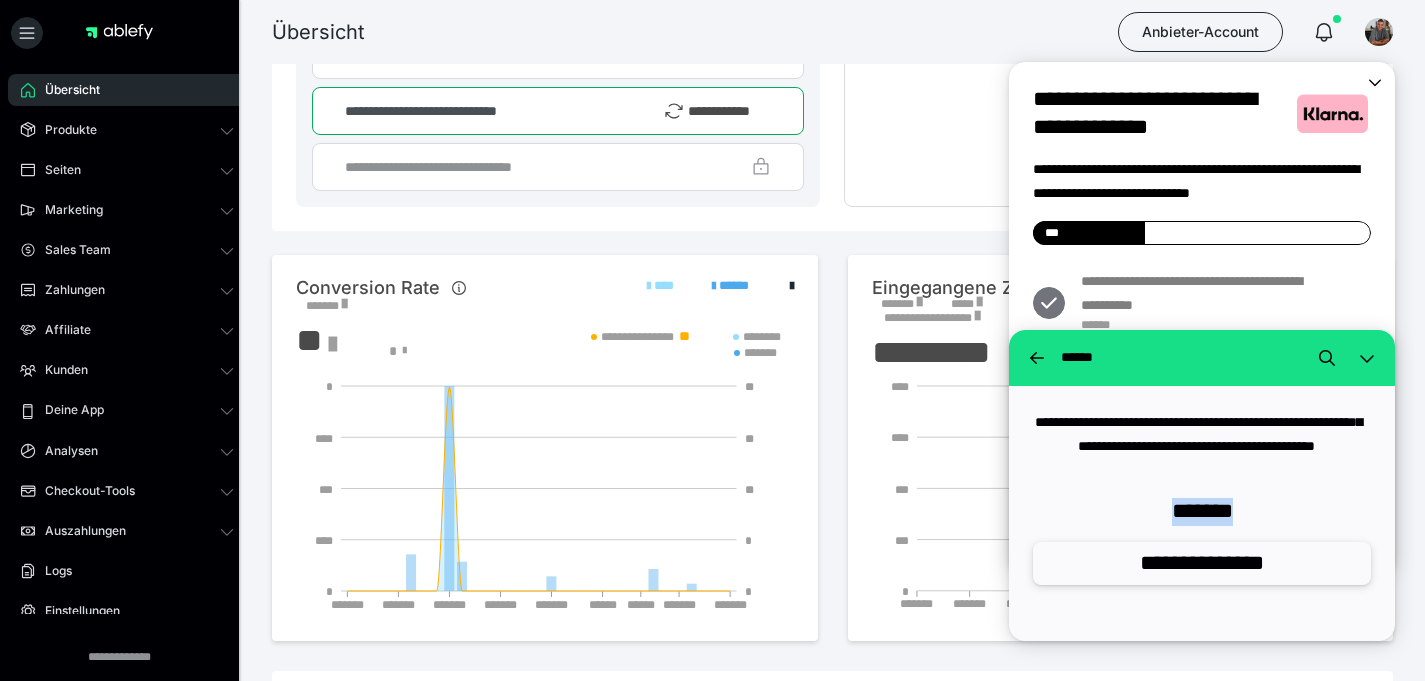 click on "**********" at bounding box center (1202, 563) 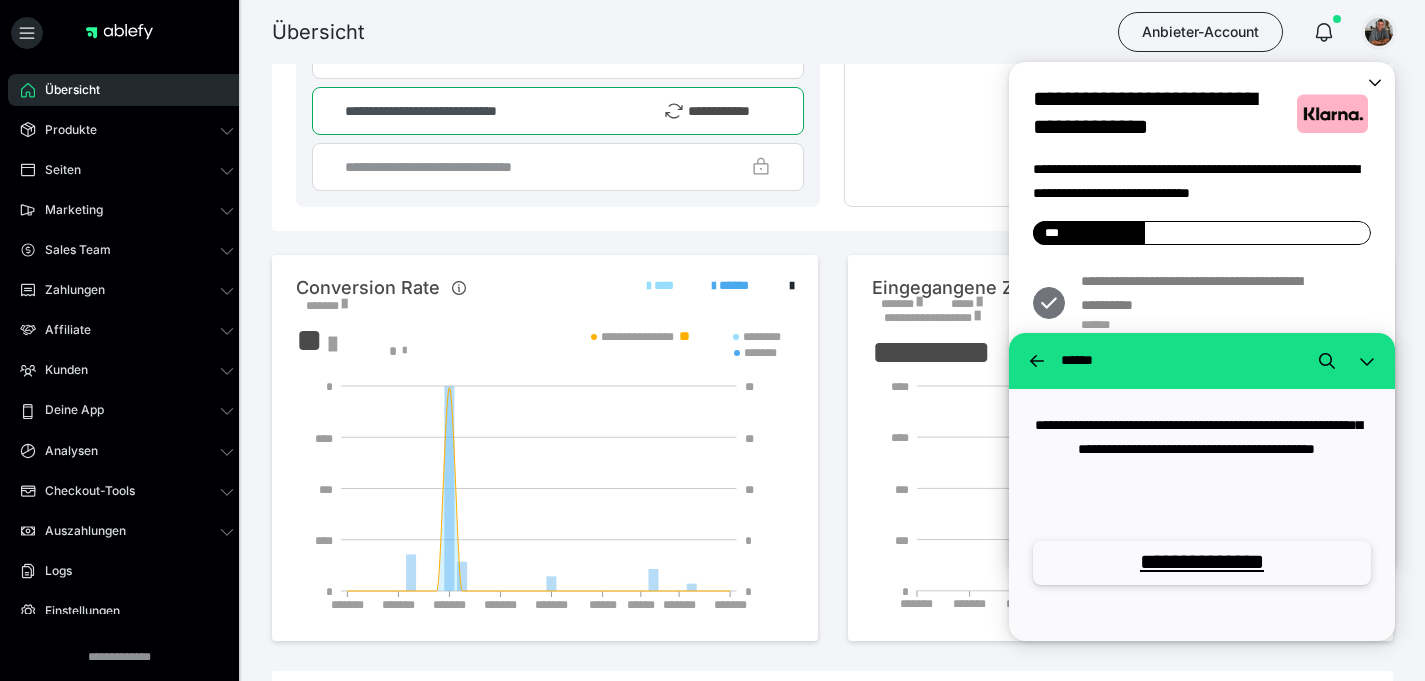 click at bounding box center [1379, 32] 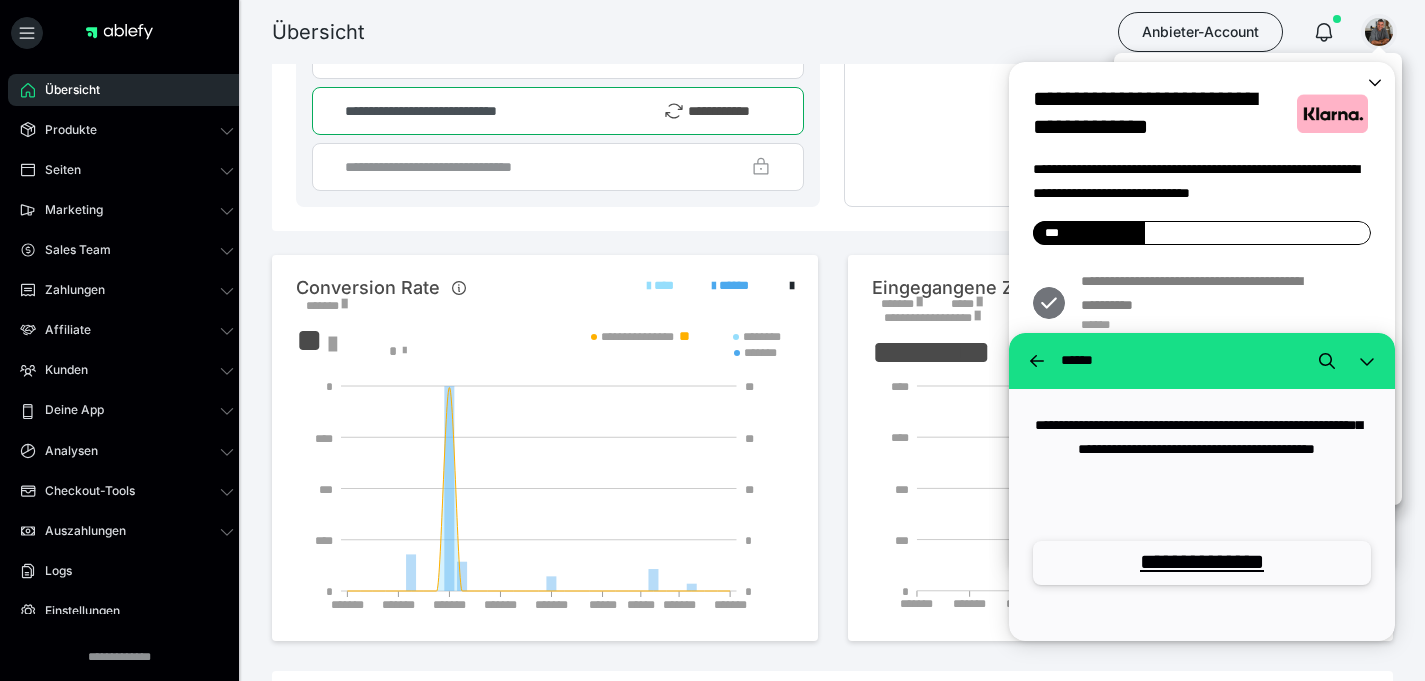 click at bounding box center (1379, 32) 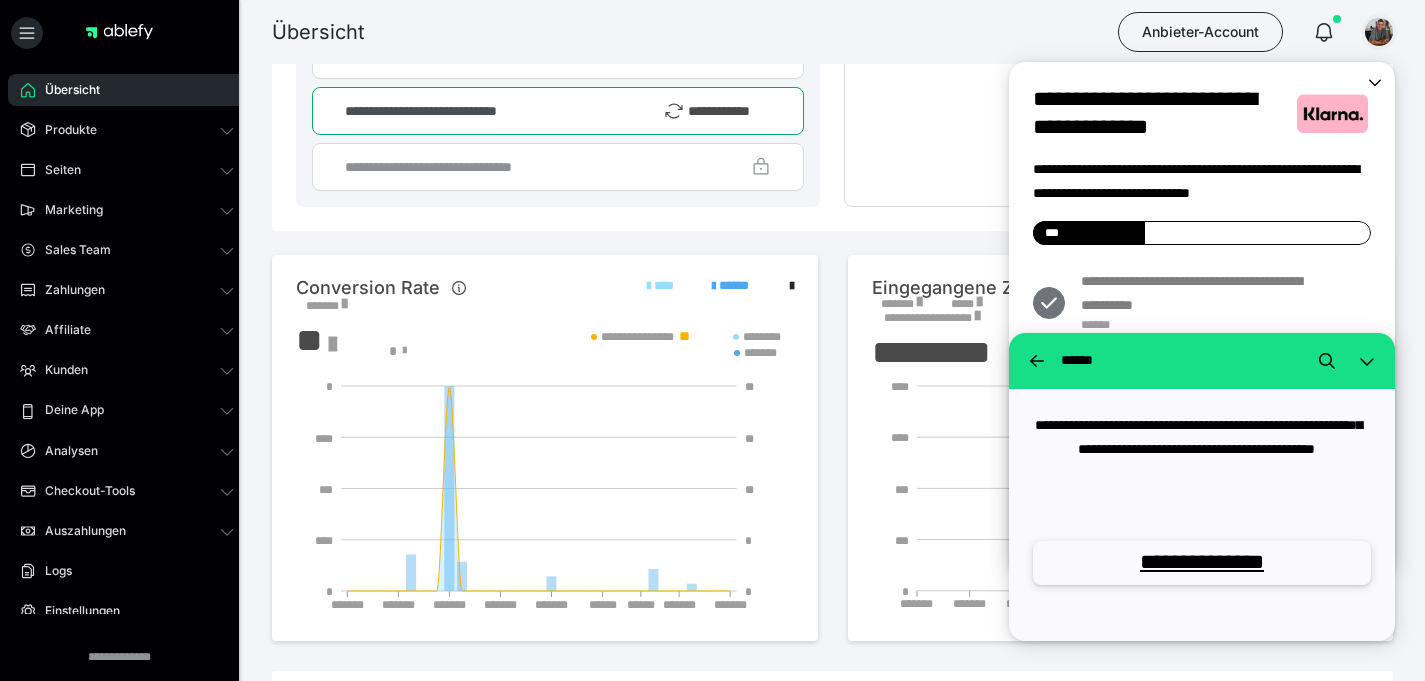 click at bounding box center [1379, 32] 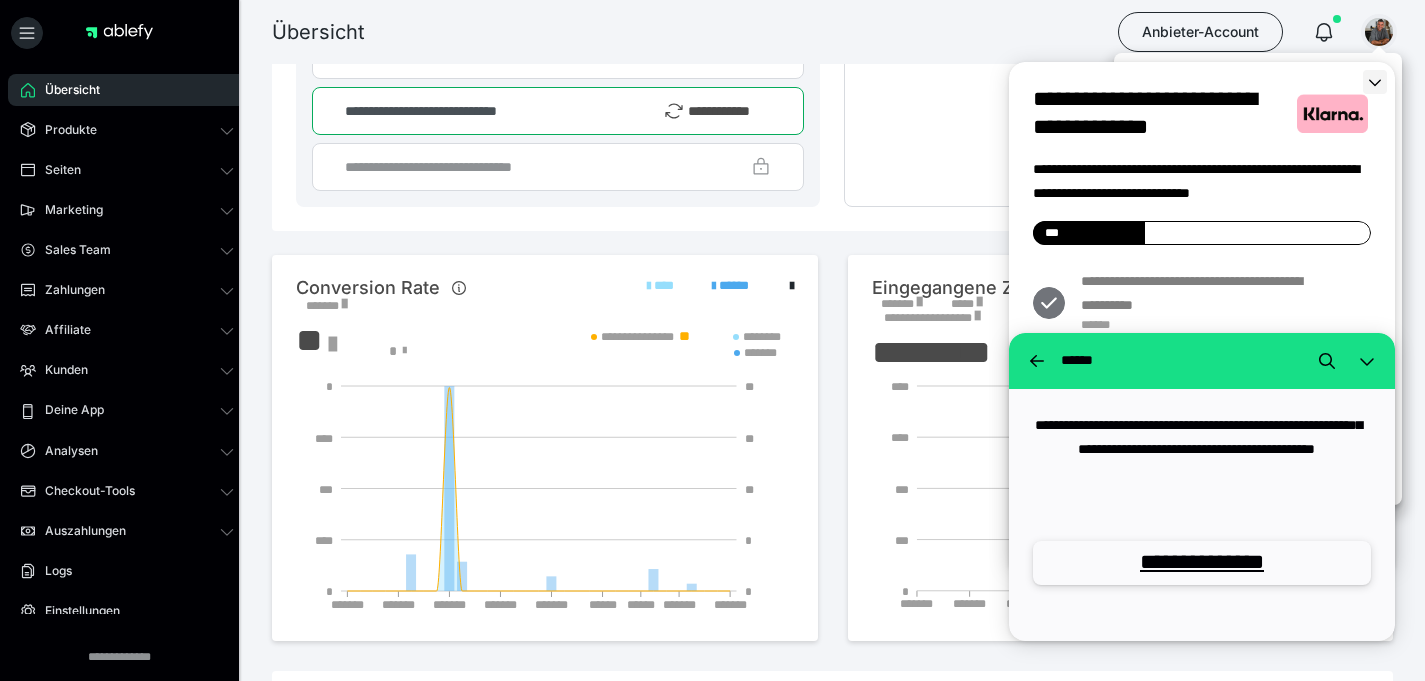 click 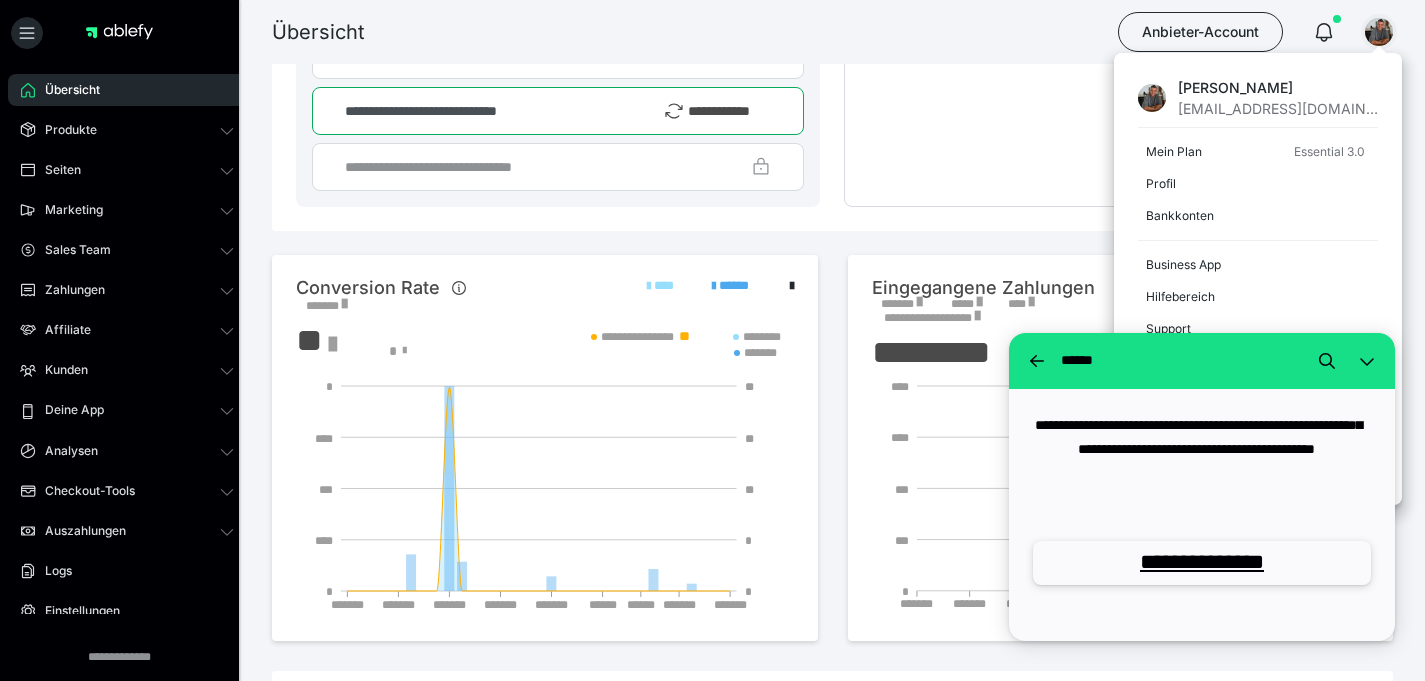 scroll, scrollTop: 0, scrollLeft: 0, axis: both 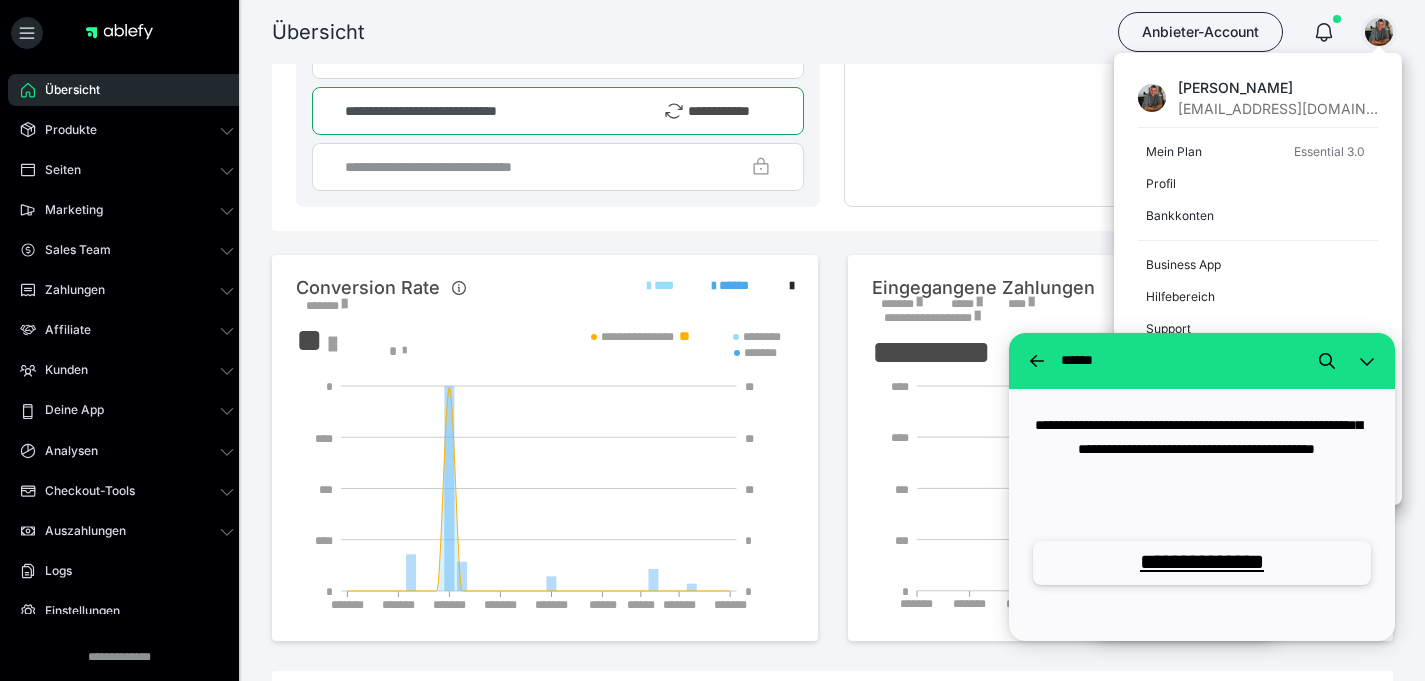 click on "Eduard Kanke" at bounding box center (1278, 87) 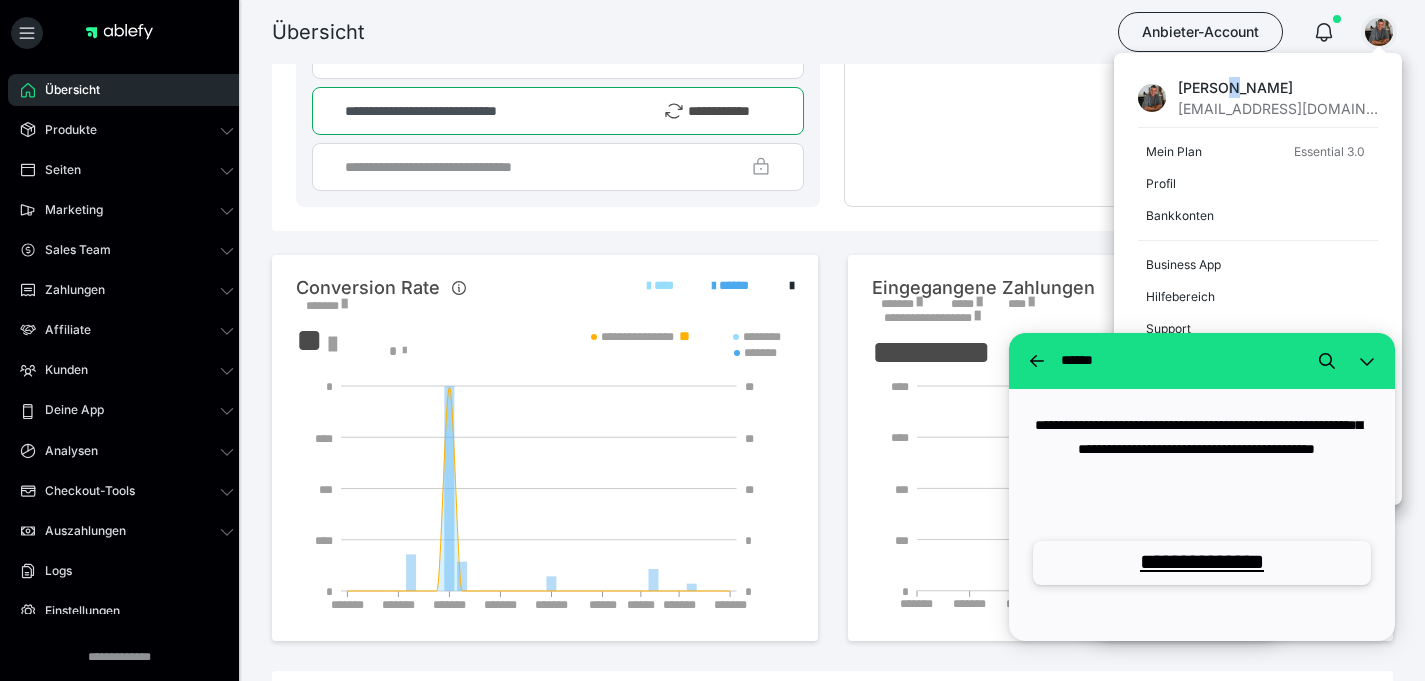 click on "Eduard Kanke" at bounding box center [1278, 87] 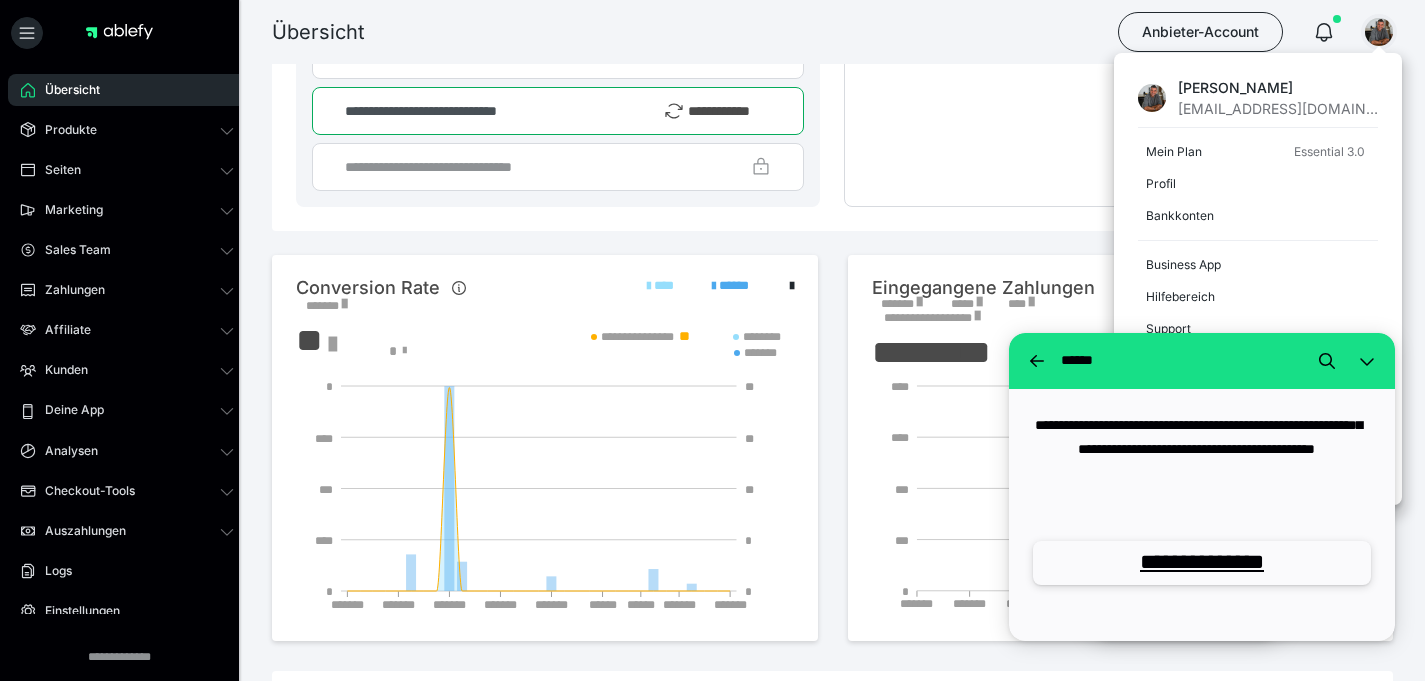 click on "Eduard Kanke" at bounding box center [1278, 87] 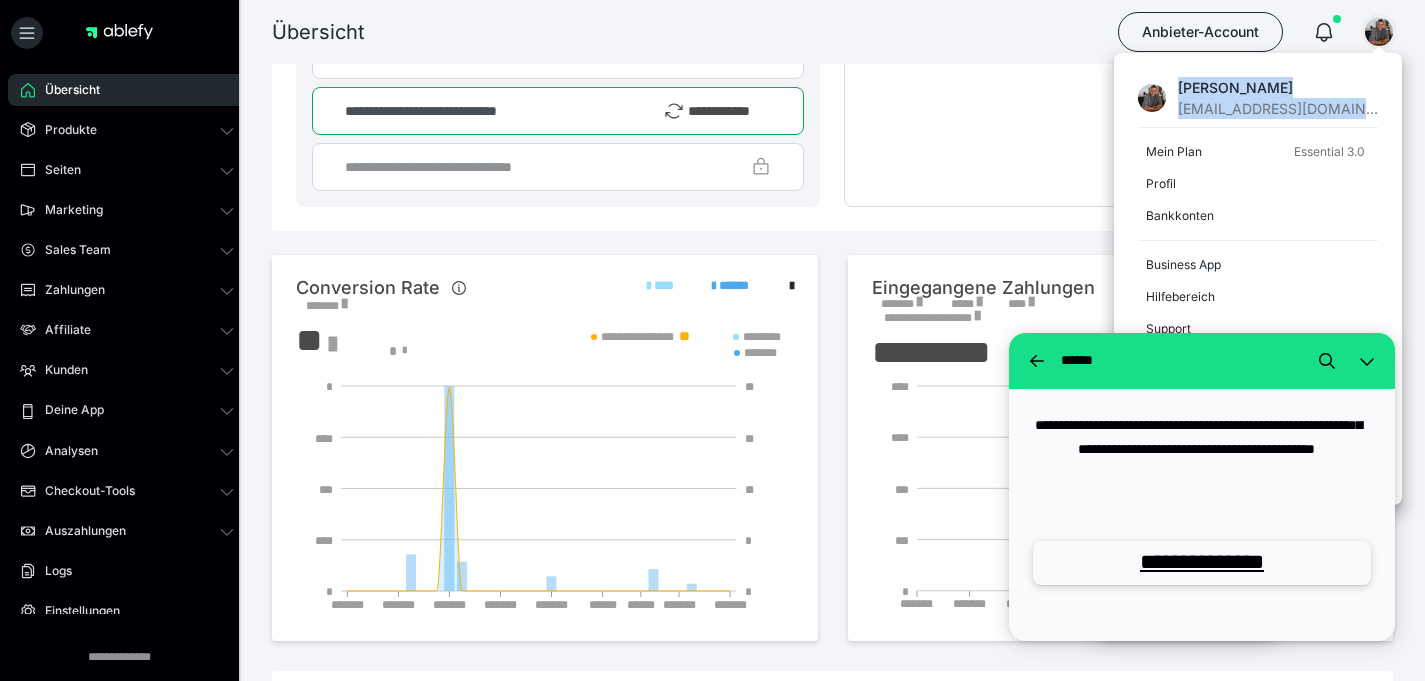 drag, startPoint x: 1228, startPoint y: 87, endPoint x: 1366, endPoint y: 110, distance: 139.90353 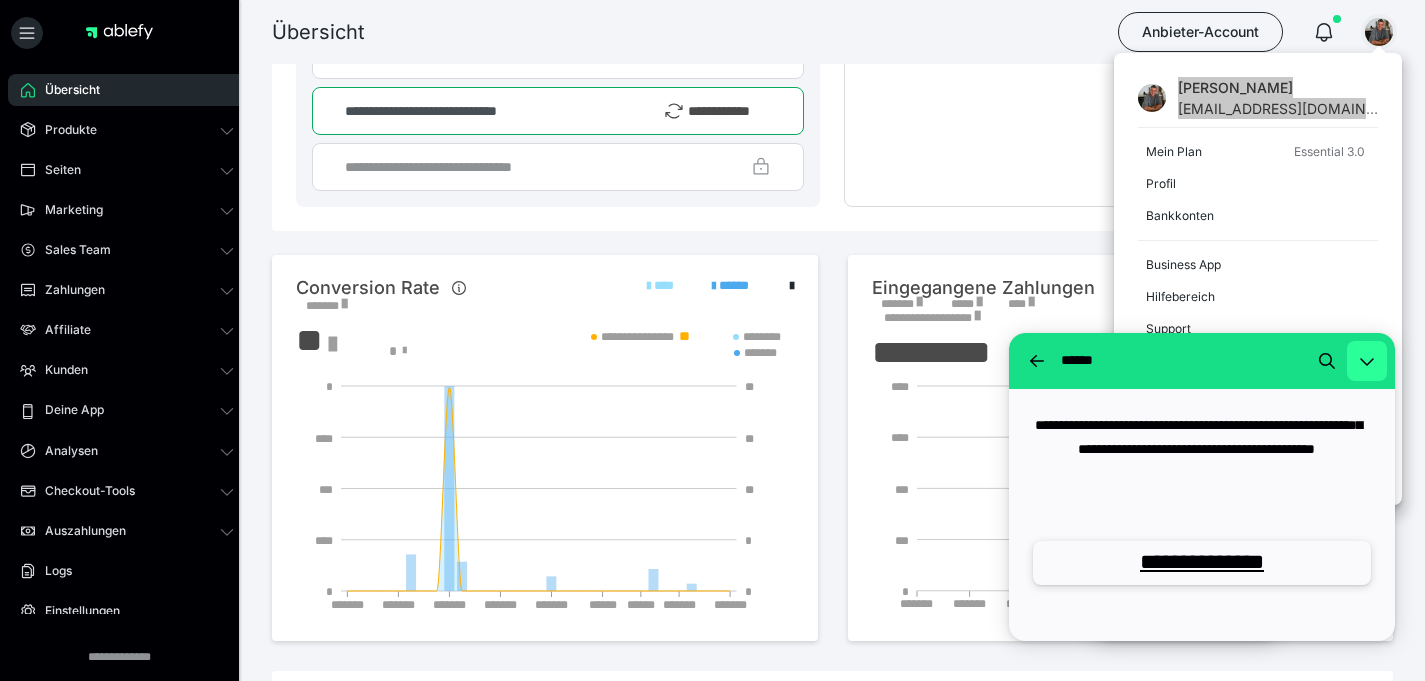 click at bounding box center (1367, 361) 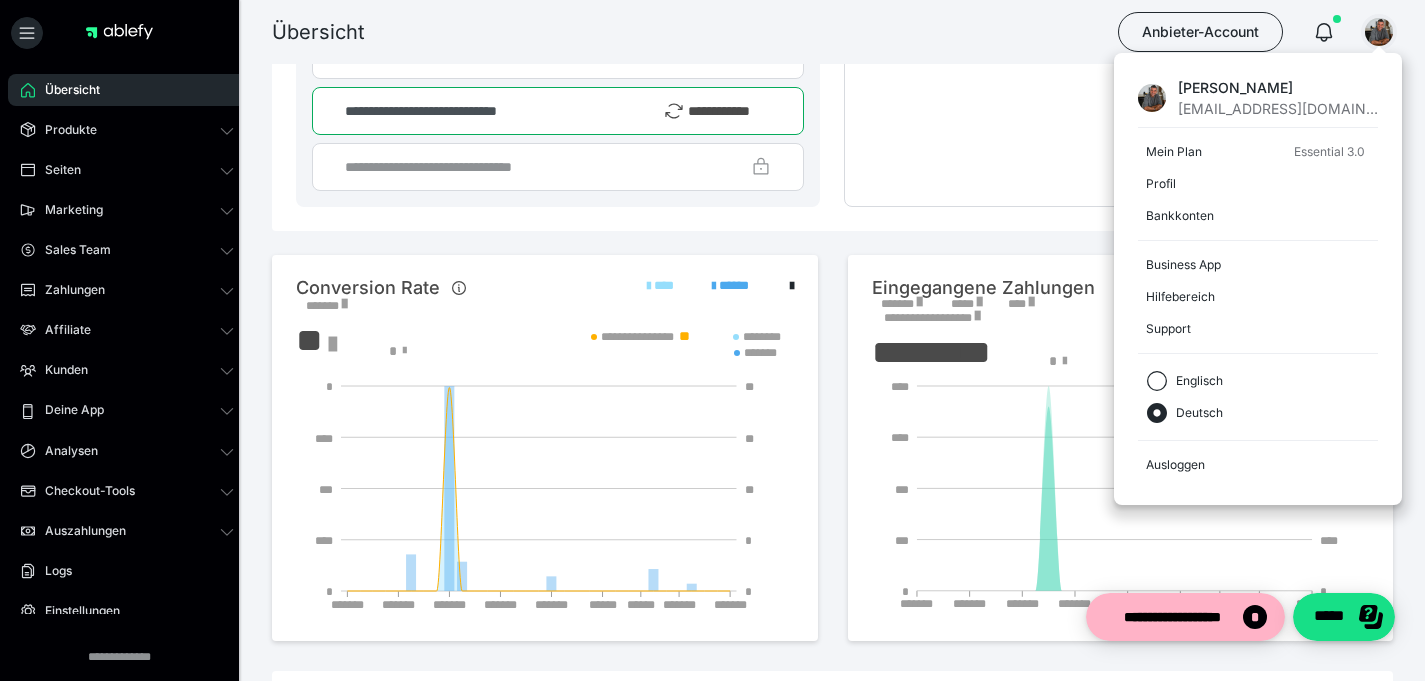 click on "Übersicht Anbieter-Account Eduard Kanke ek40coaching@gmail.com Mein Plan Essential 3.0 Profil Bankkonten Business App Hilfebereich Support Englisch Deutsch Ausloggen" at bounding box center (712, 32) 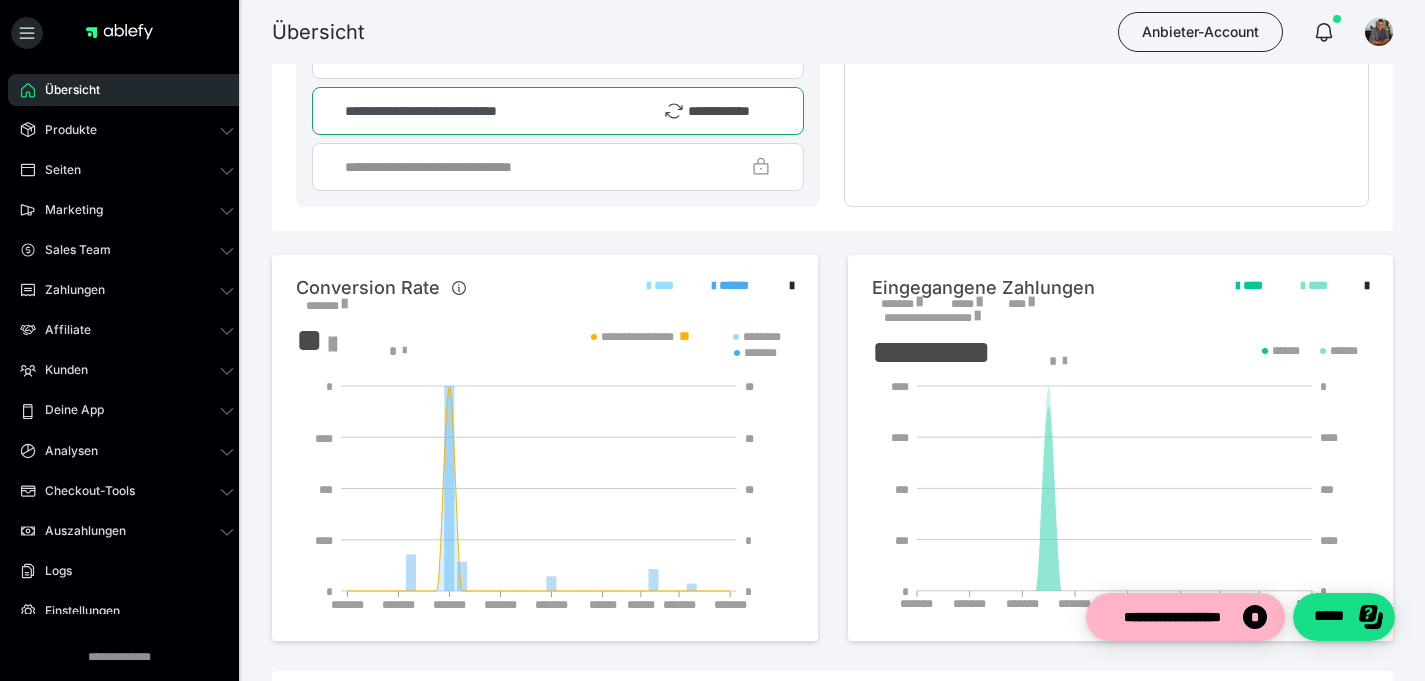 scroll, scrollTop: 0, scrollLeft: 0, axis: both 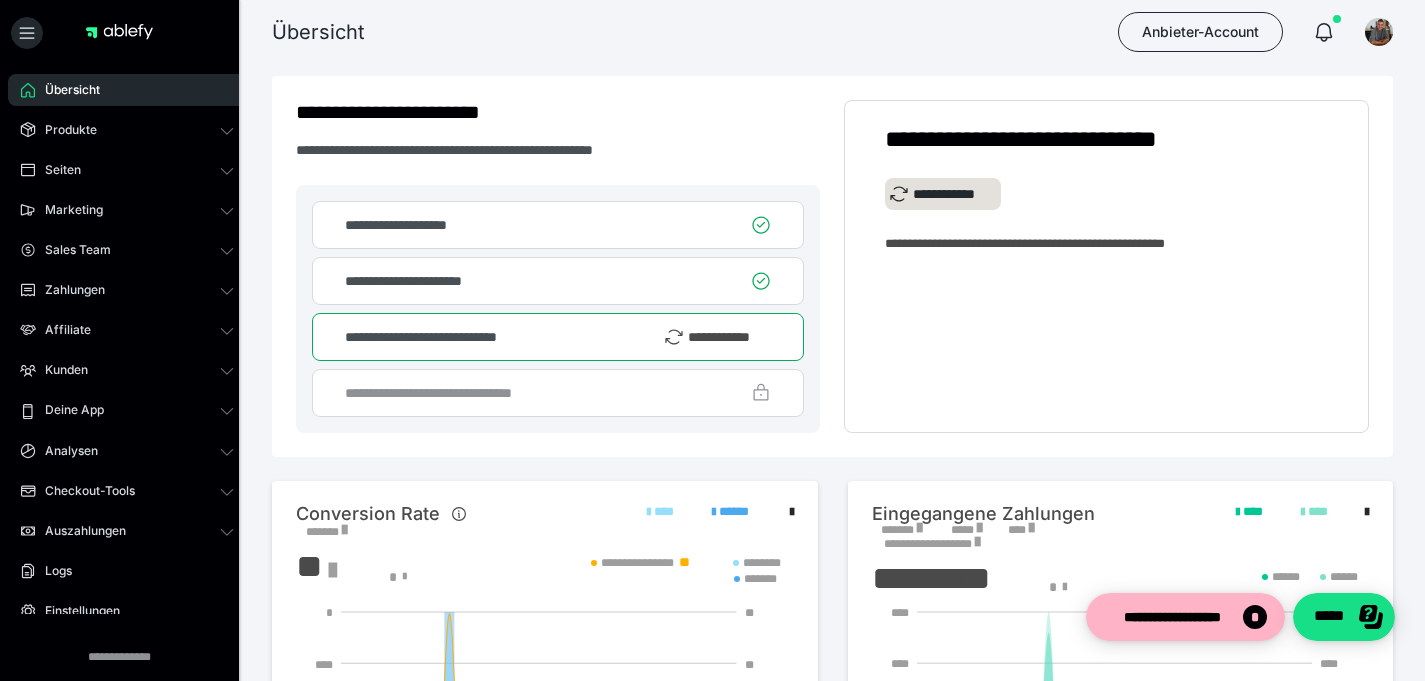 click on "**********" at bounding box center (717, 337) 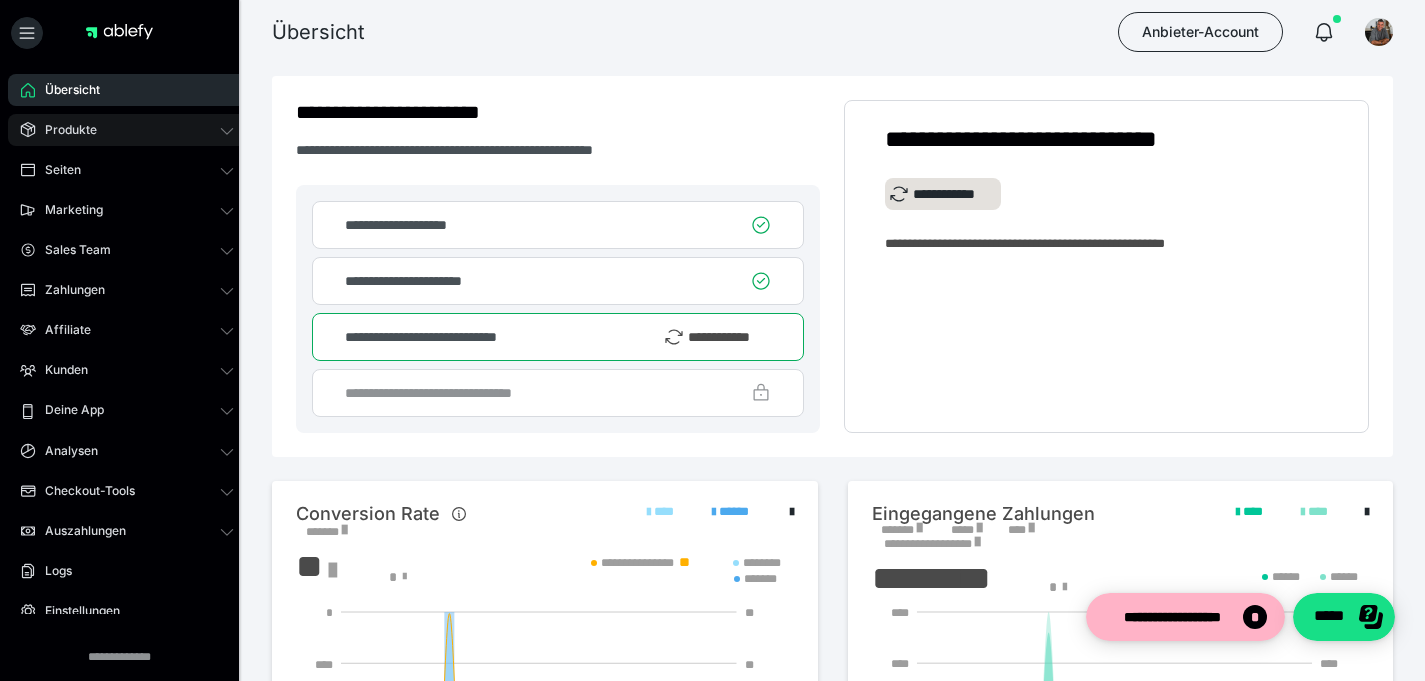 click on "Produkte" at bounding box center [64, 130] 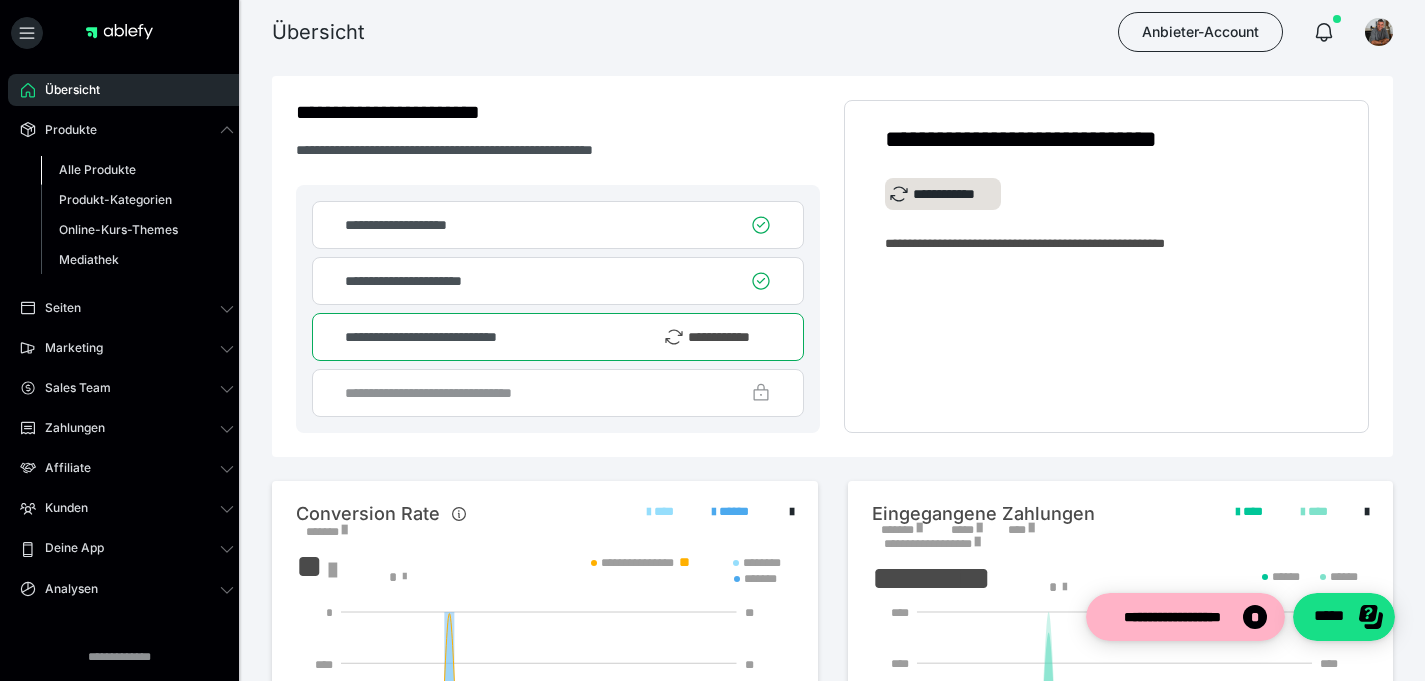 click on "Alle Produkte" at bounding box center [97, 169] 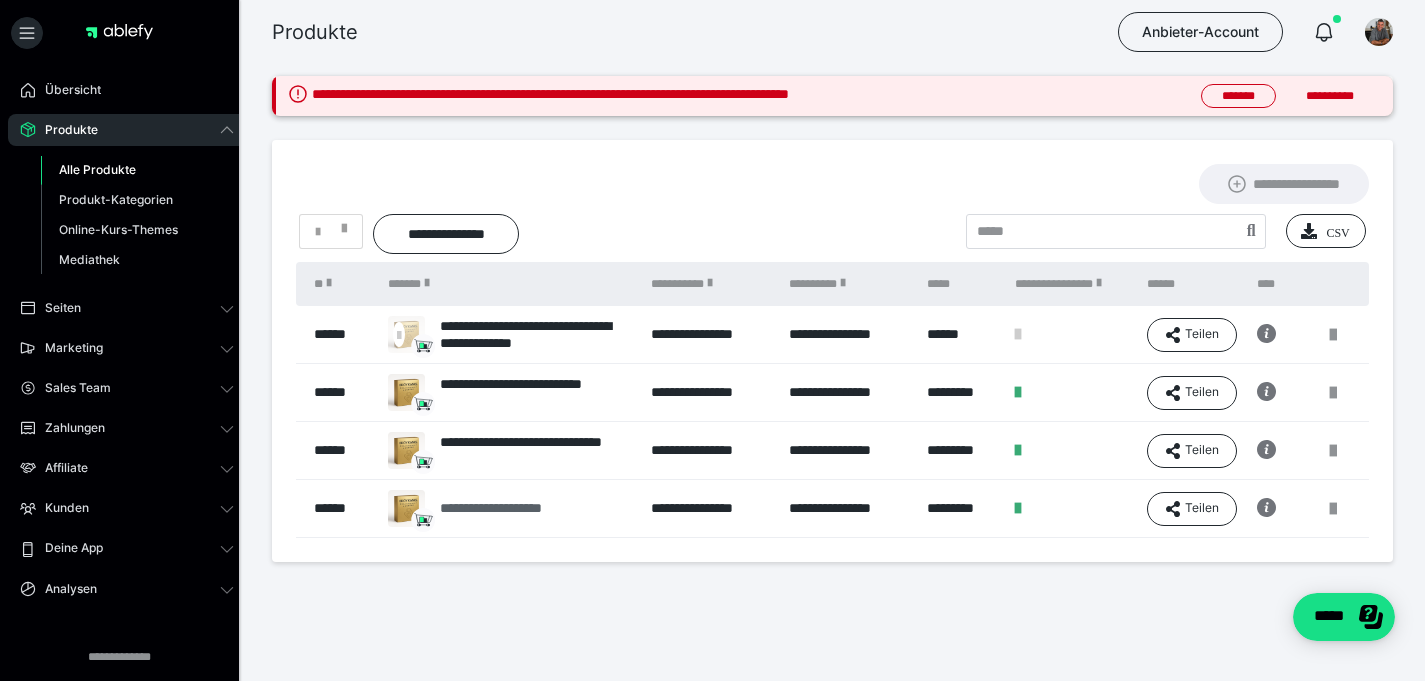 click on "**********" at bounding box center [514, 508] 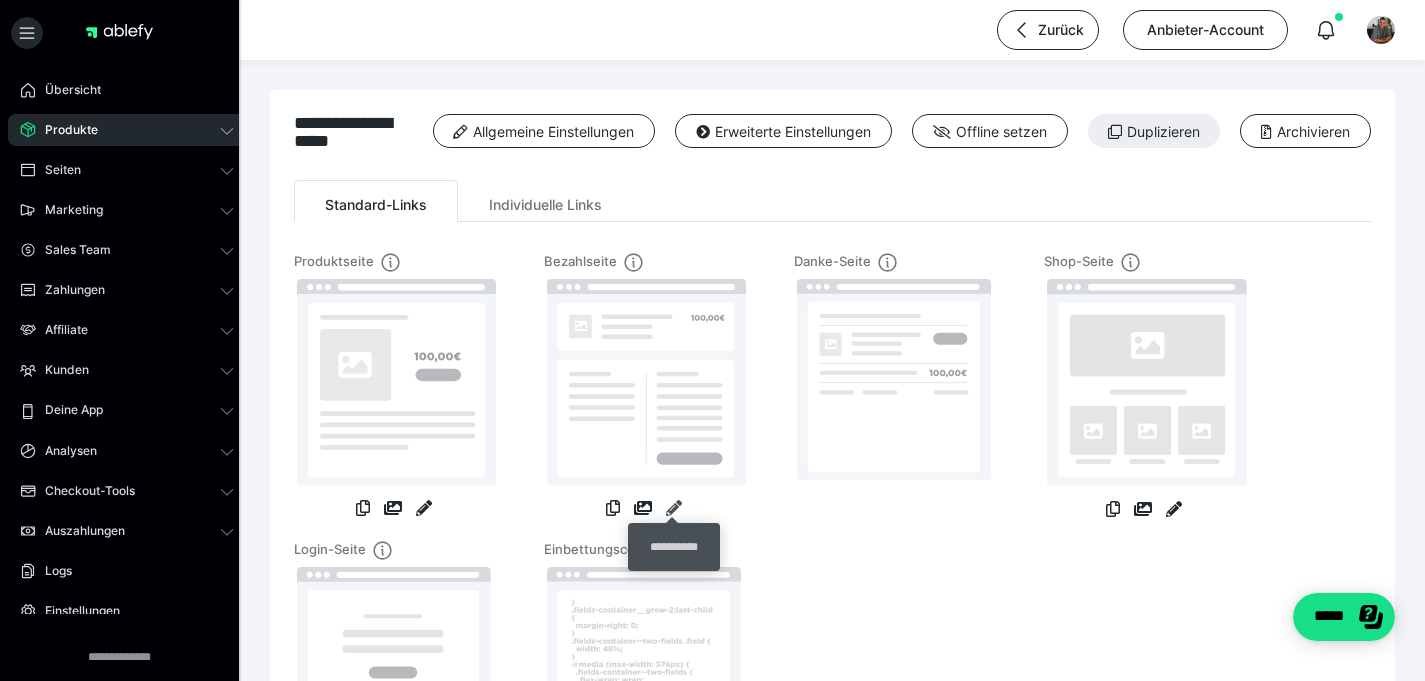 click at bounding box center (674, 508) 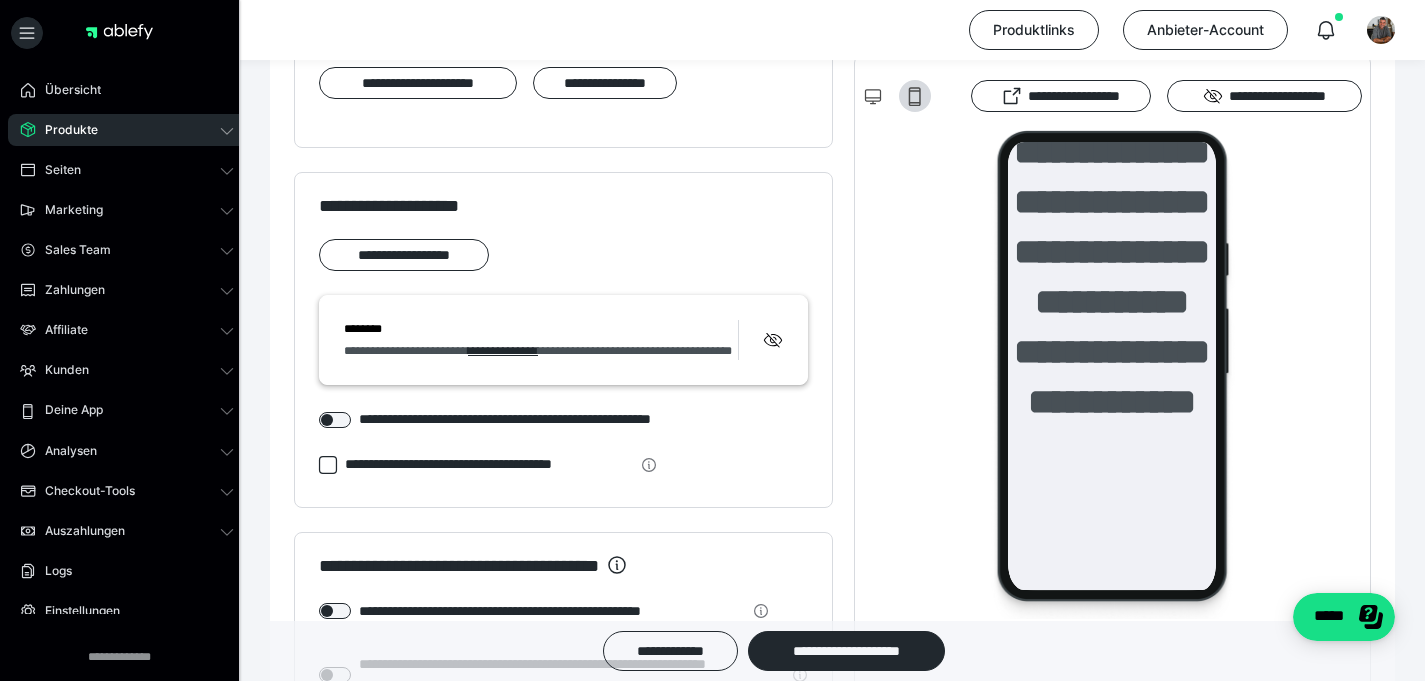 scroll, scrollTop: 2567, scrollLeft: 0, axis: vertical 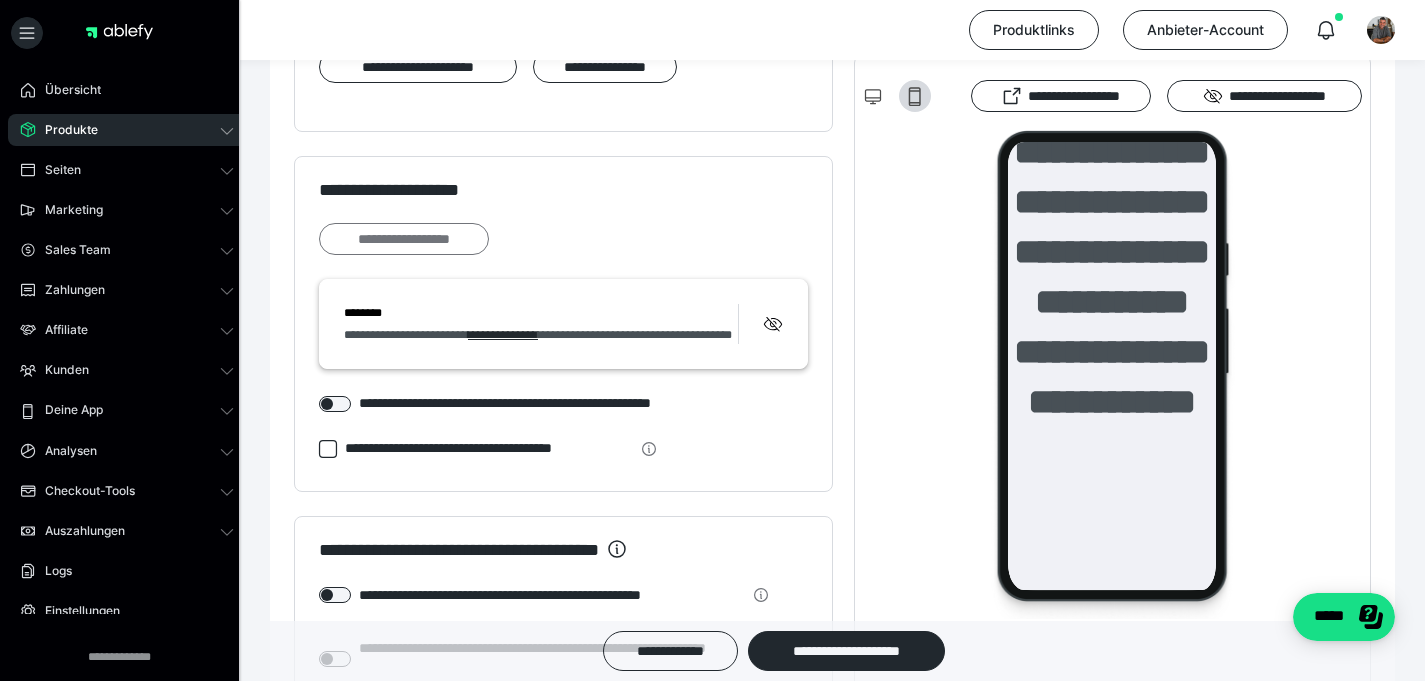 click on "**********" at bounding box center (404, 239) 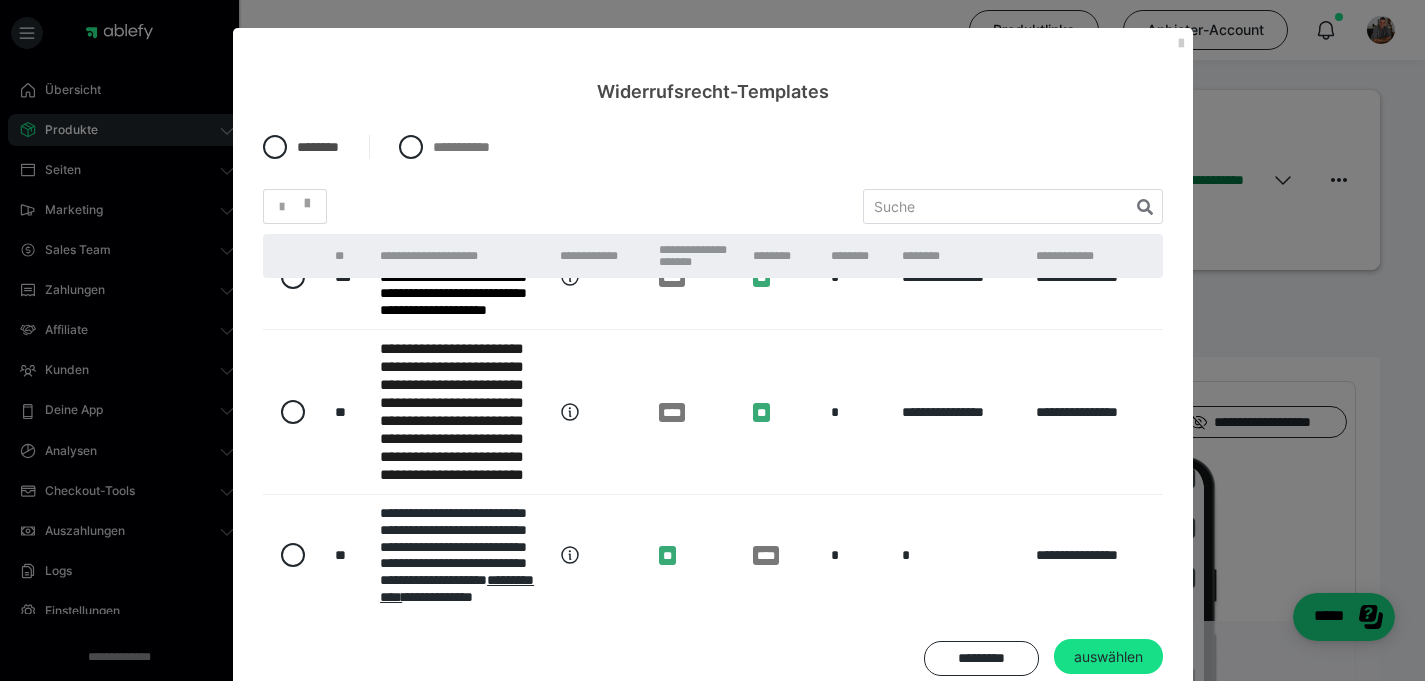 scroll, scrollTop: 0, scrollLeft: 0, axis: both 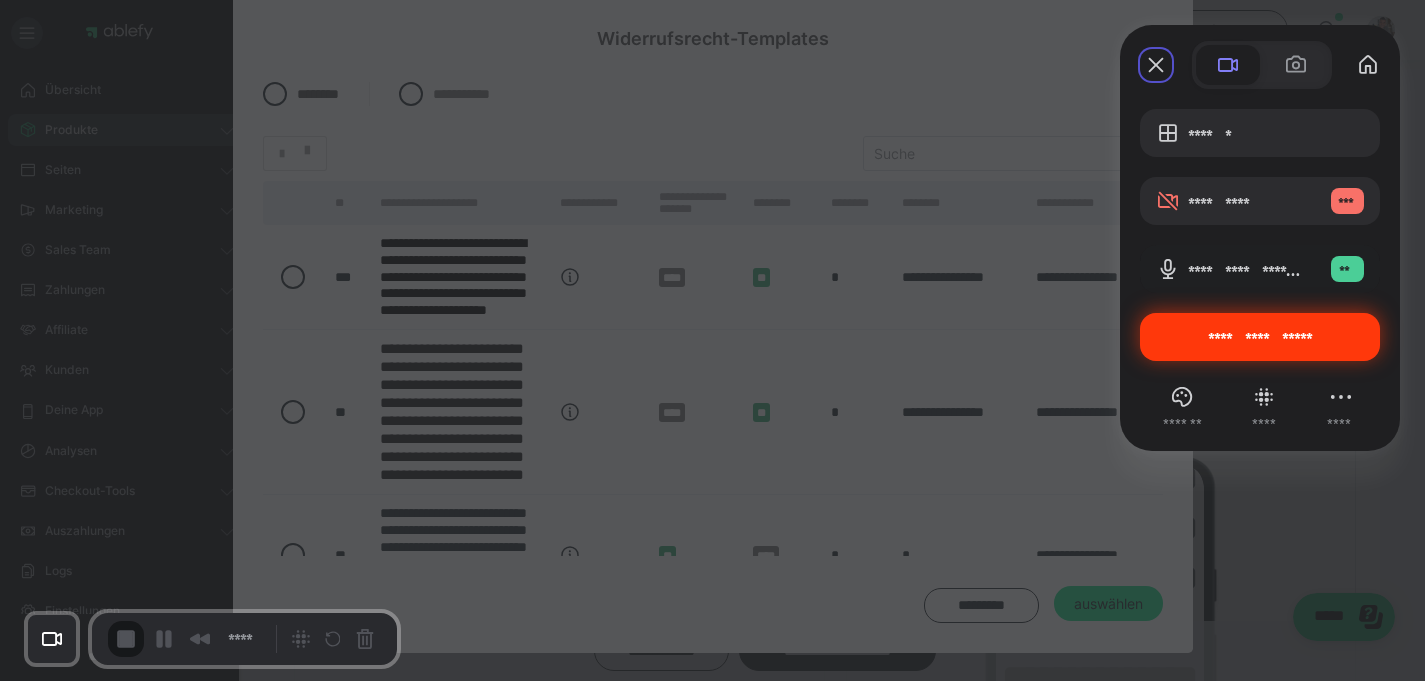 click on "**********" at bounding box center [1260, 337] 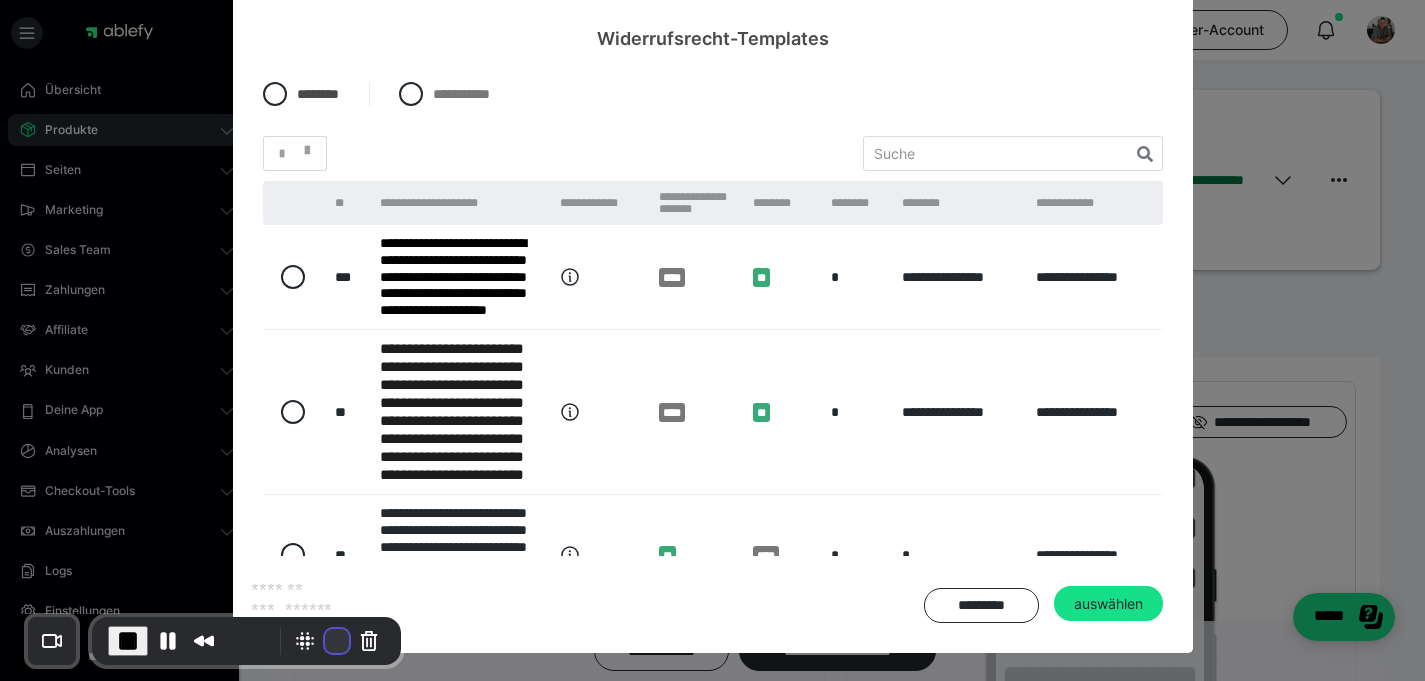 click at bounding box center (337, 641) 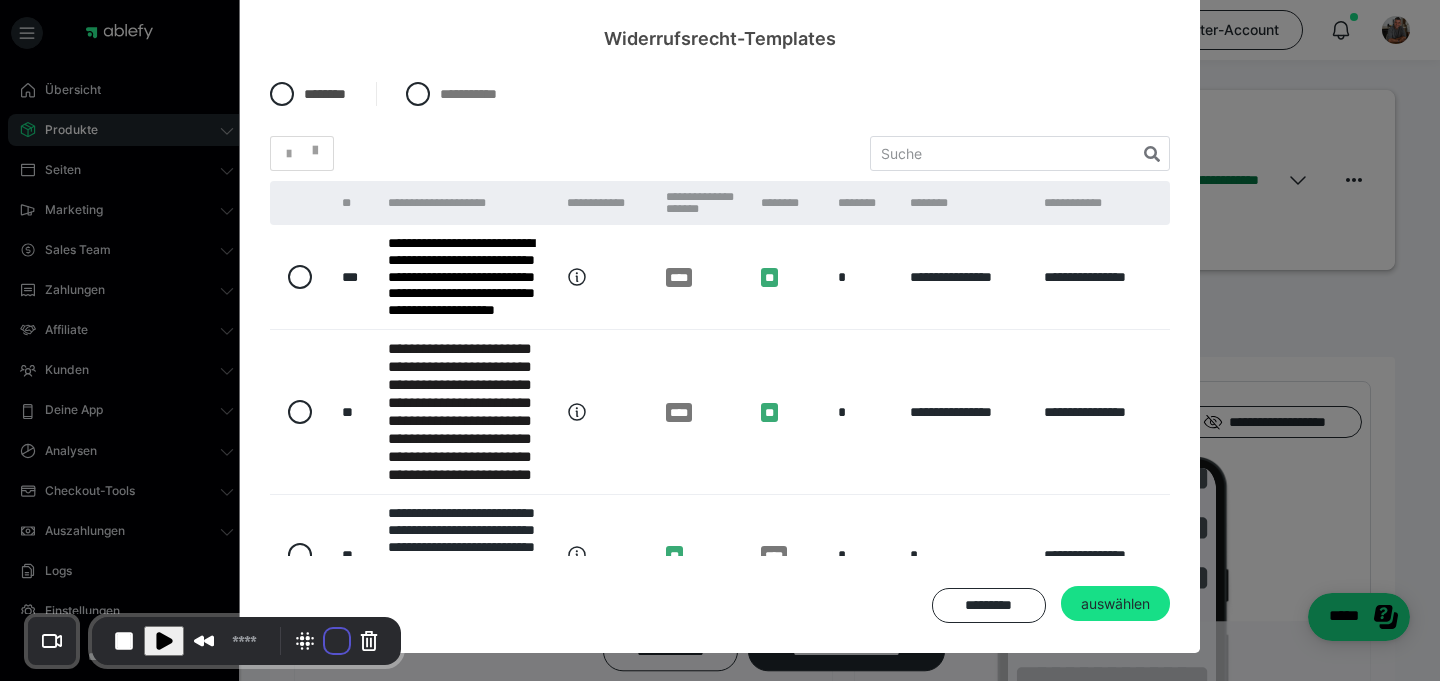 click on "**********" at bounding box center (546, 807) 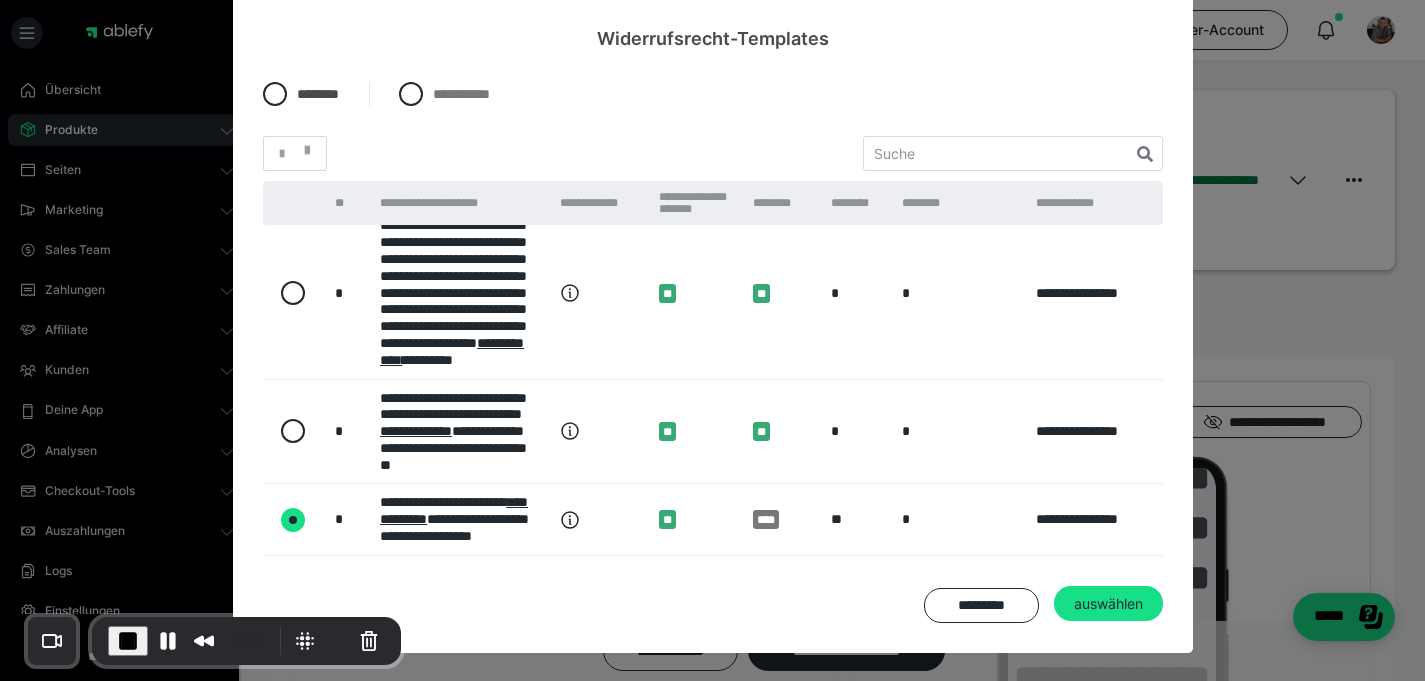 scroll, scrollTop: 1182, scrollLeft: 0, axis: vertical 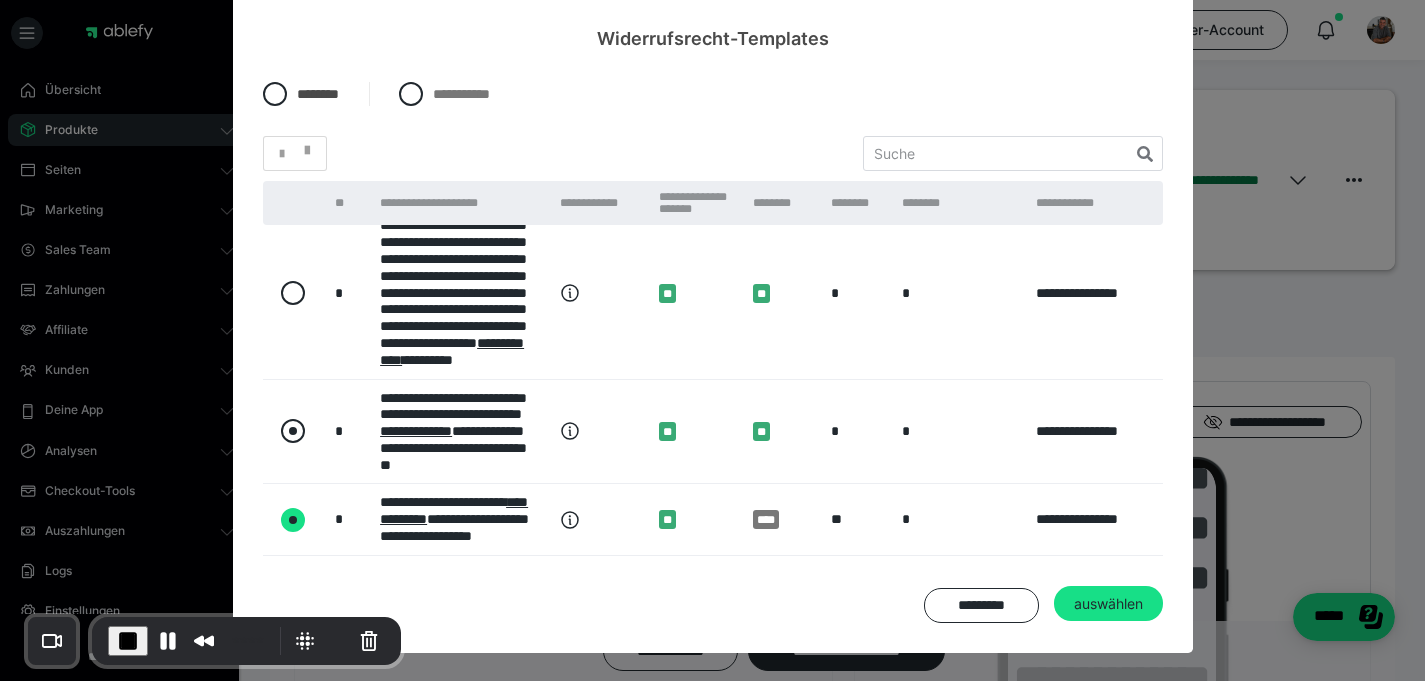 click at bounding box center (293, 431) 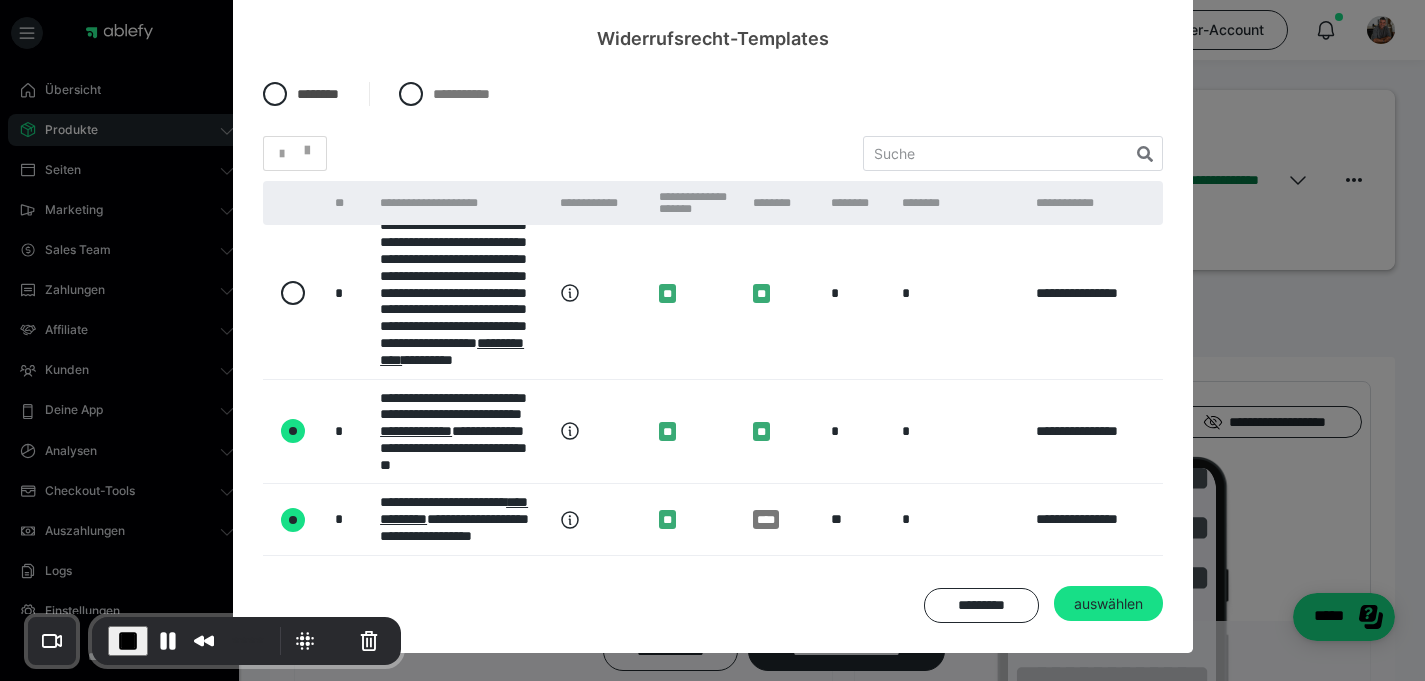 radio on "true" 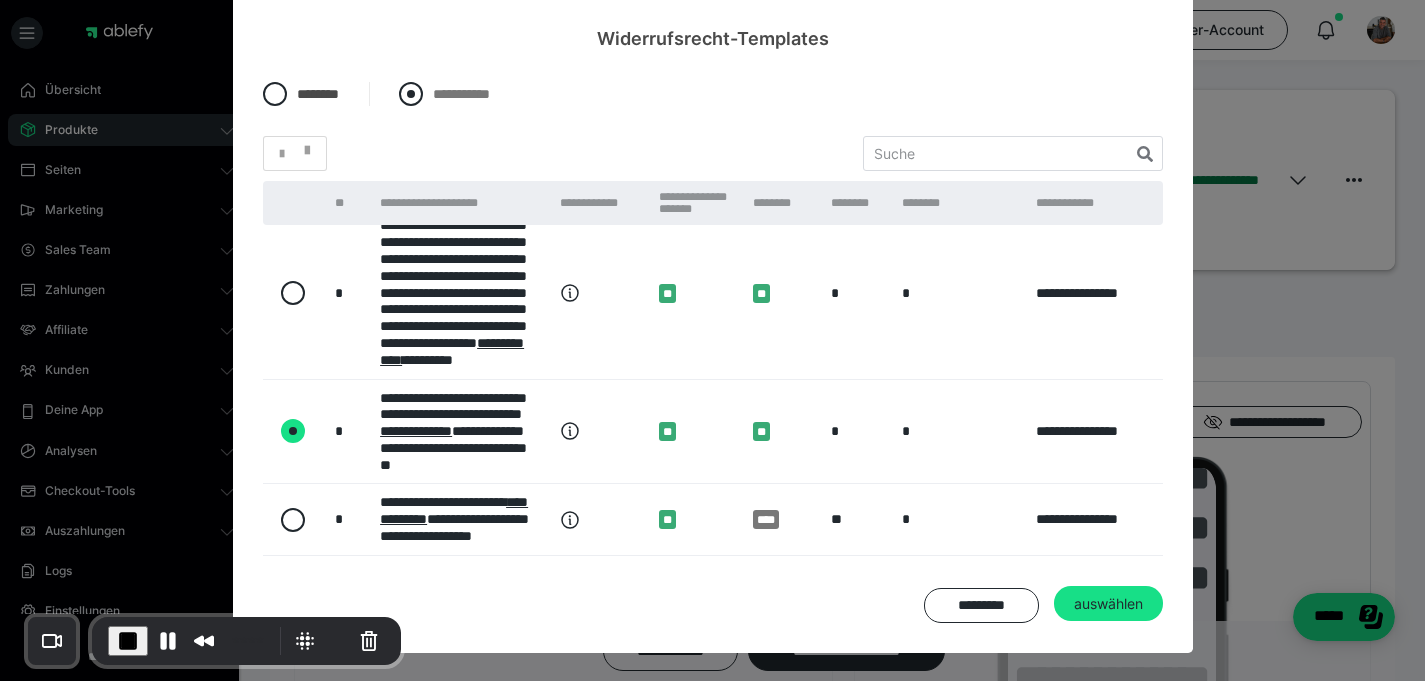 click on "**********" at bounding box center (461, 94) 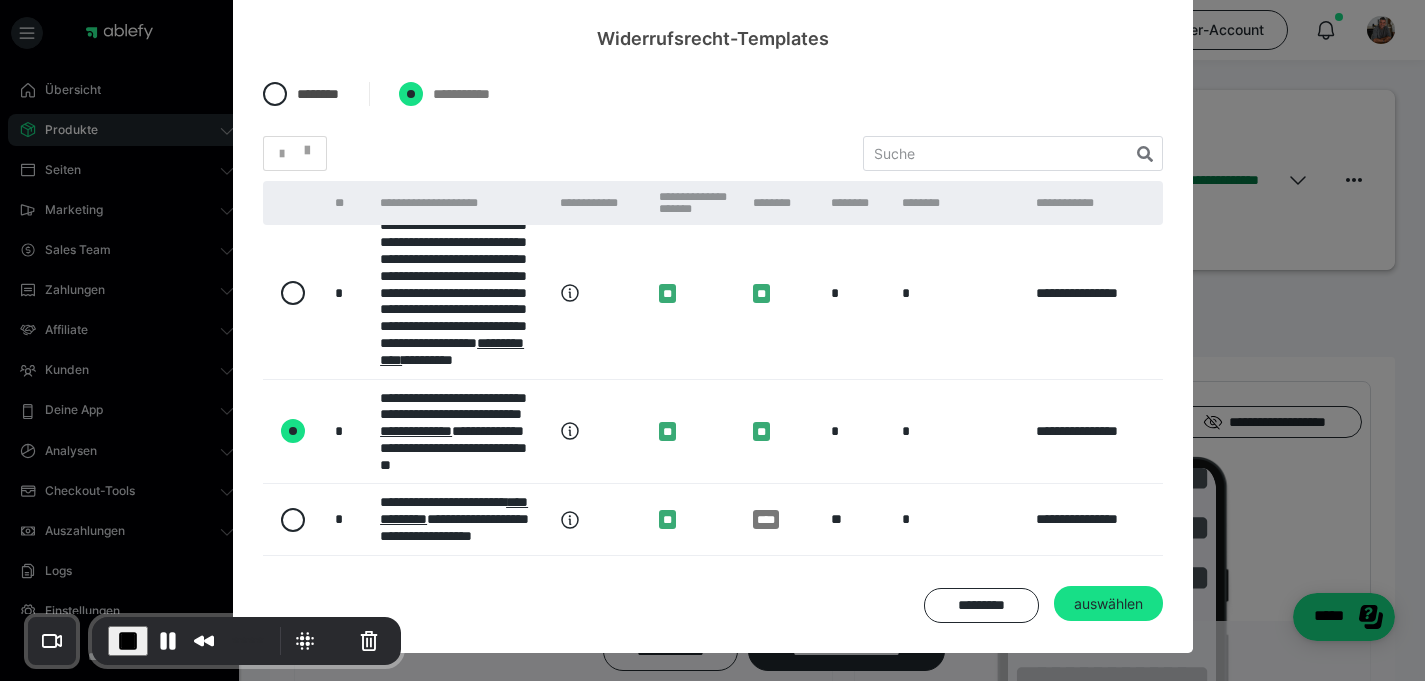 radio on "****" 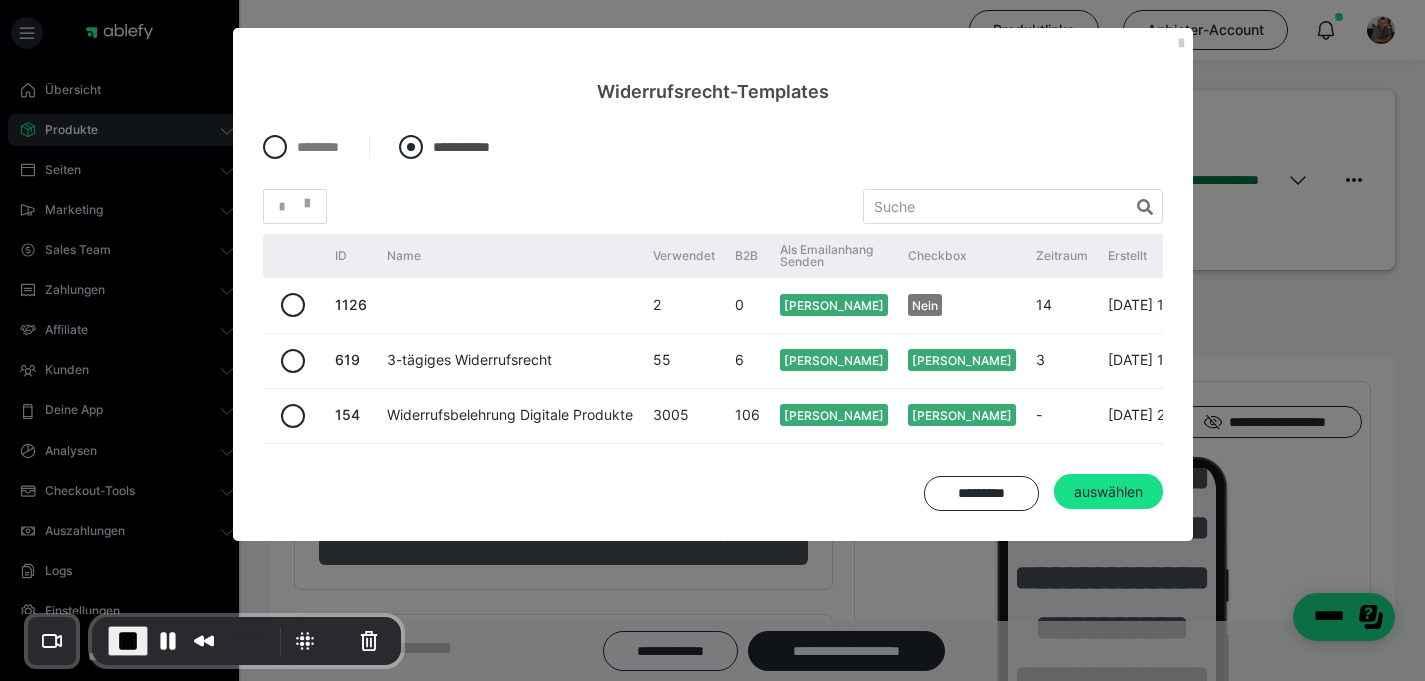 scroll, scrollTop: 0, scrollLeft: 0, axis: both 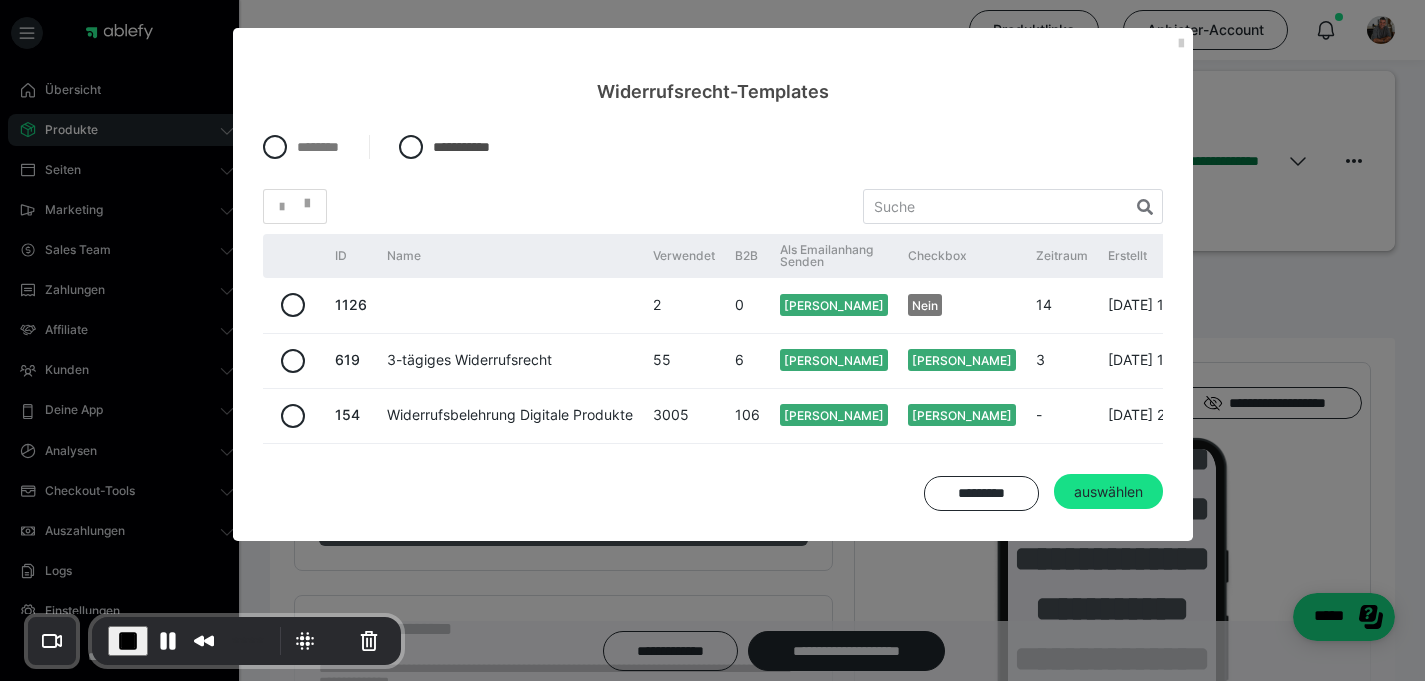 click on "**********" at bounding box center [713, 323] 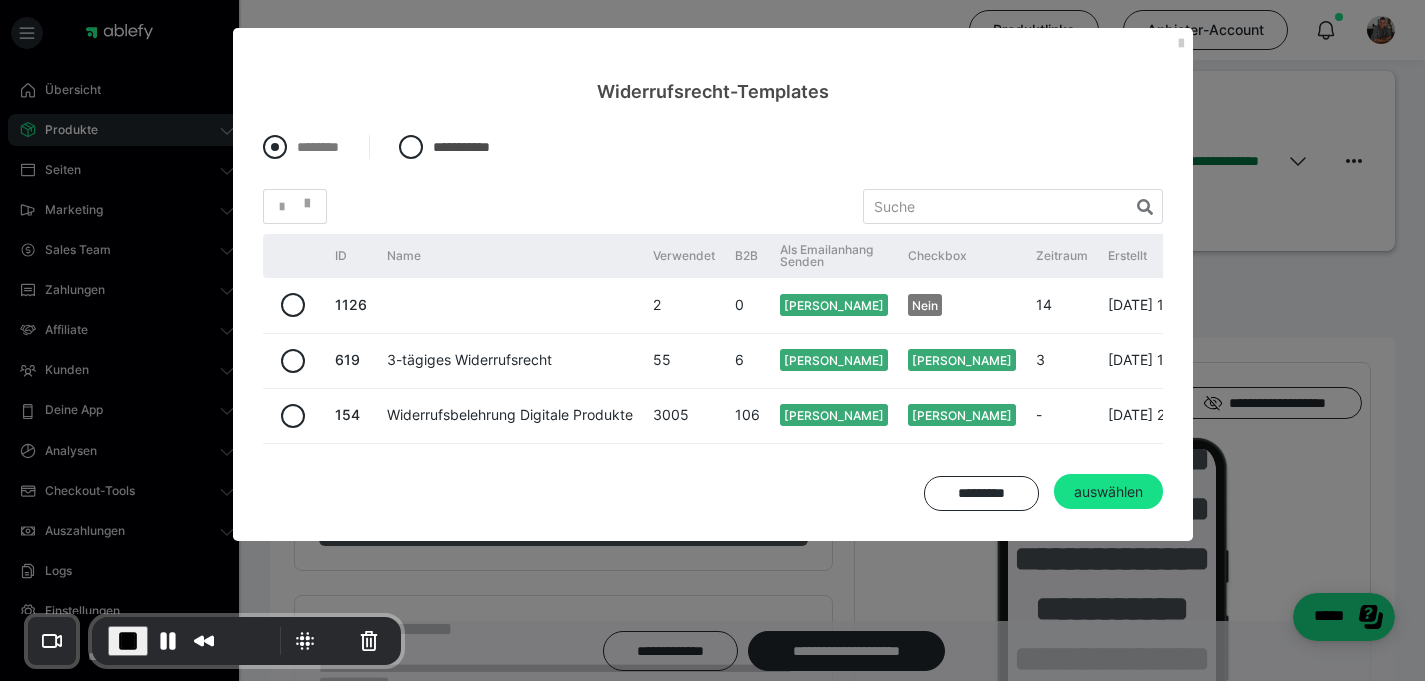 click on "********" at bounding box center [318, 147] 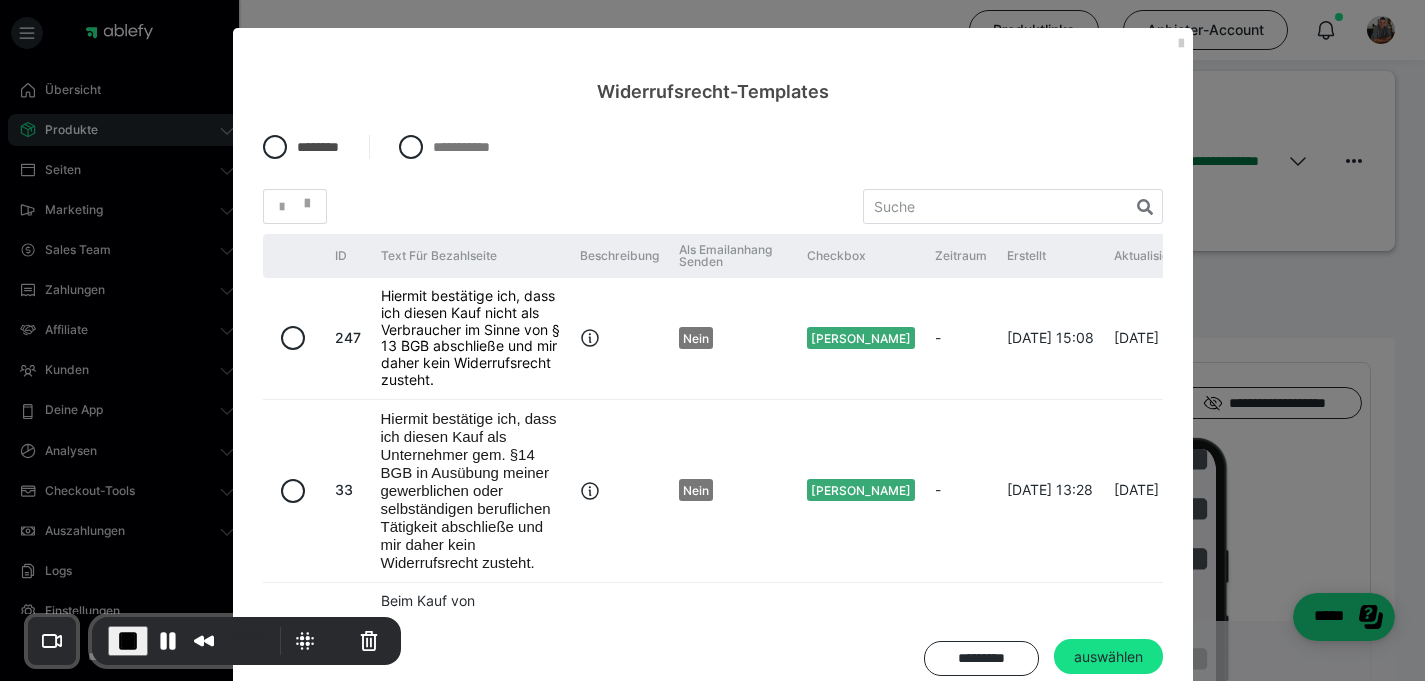 scroll, scrollTop: 1063, scrollLeft: 0, axis: vertical 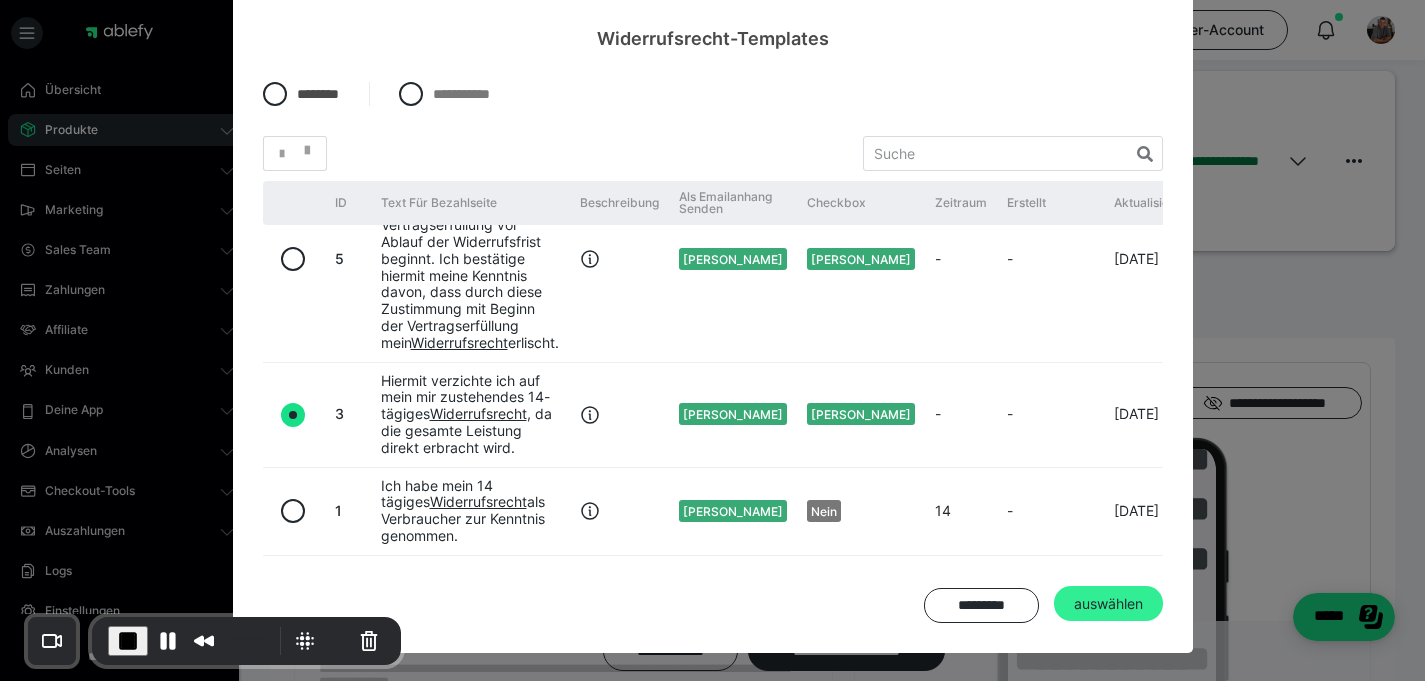 click on "auswählen" at bounding box center (1108, 604) 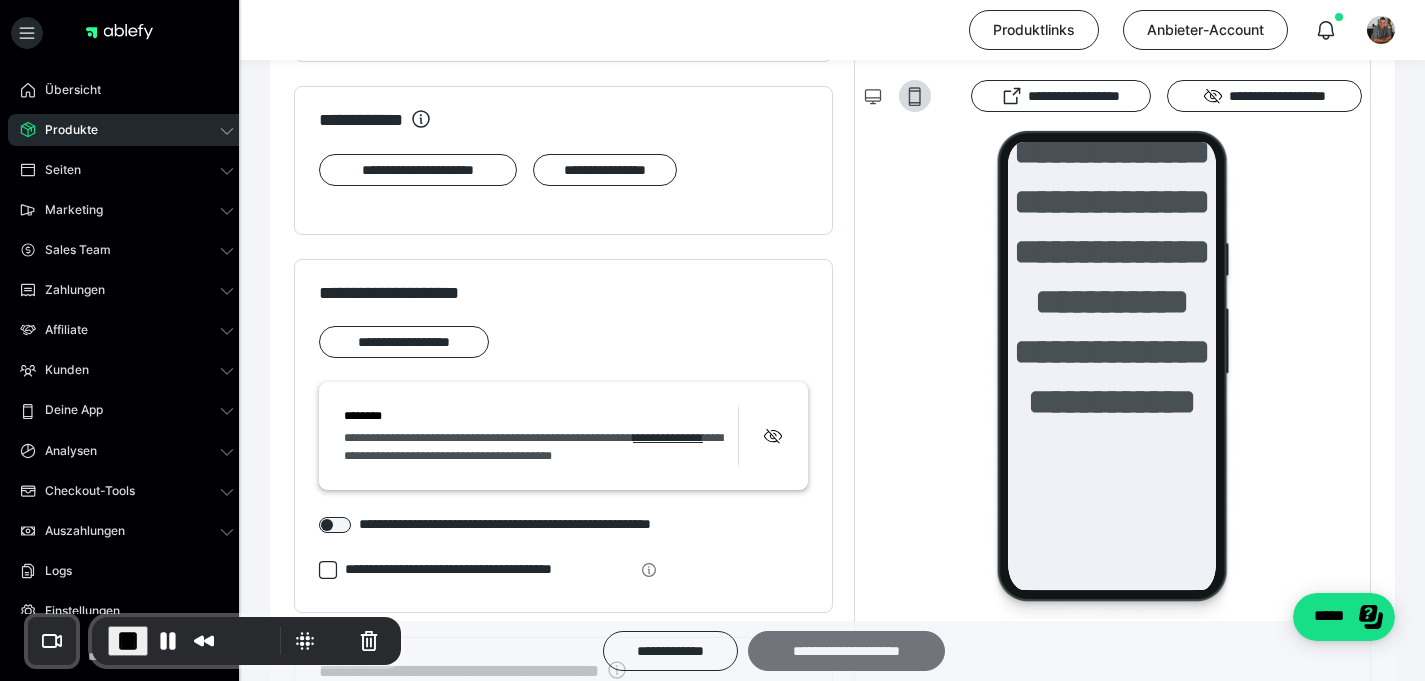 click on "**********" at bounding box center [846, 651] 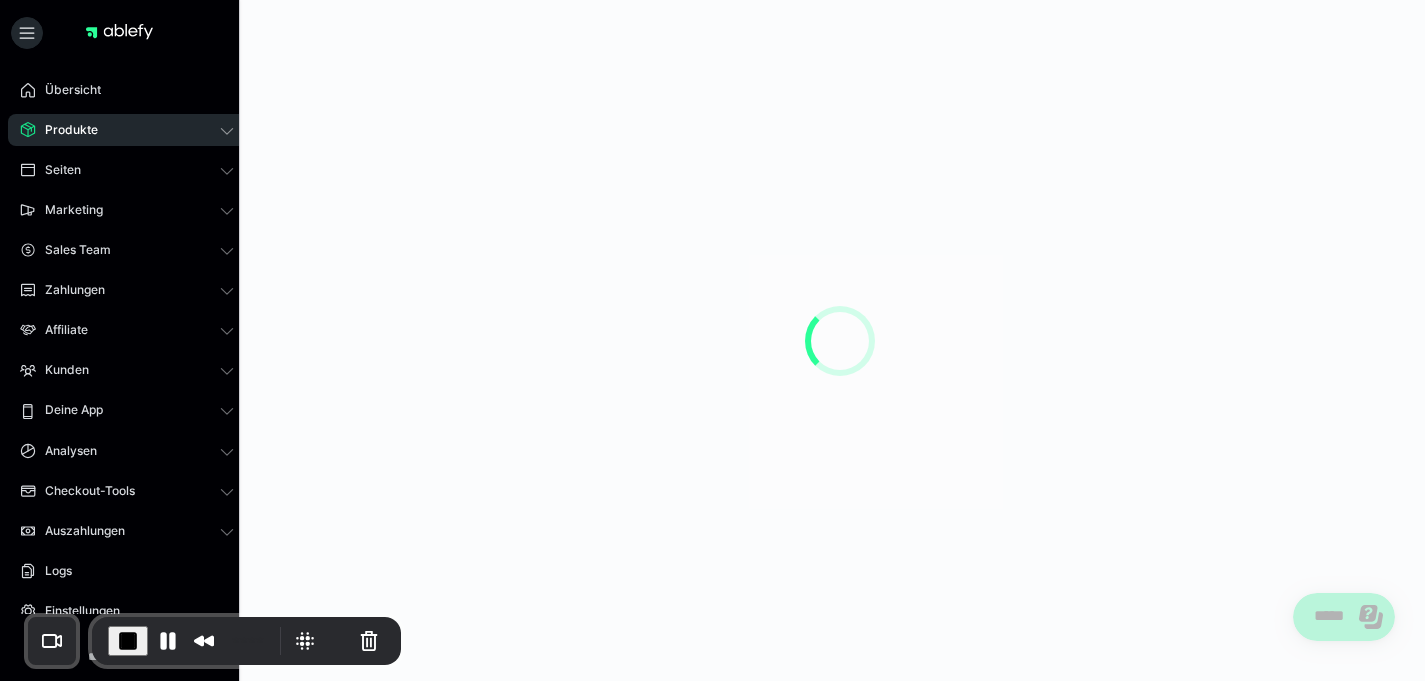 scroll, scrollTop: 0, scrollLeft: 0, axis: both 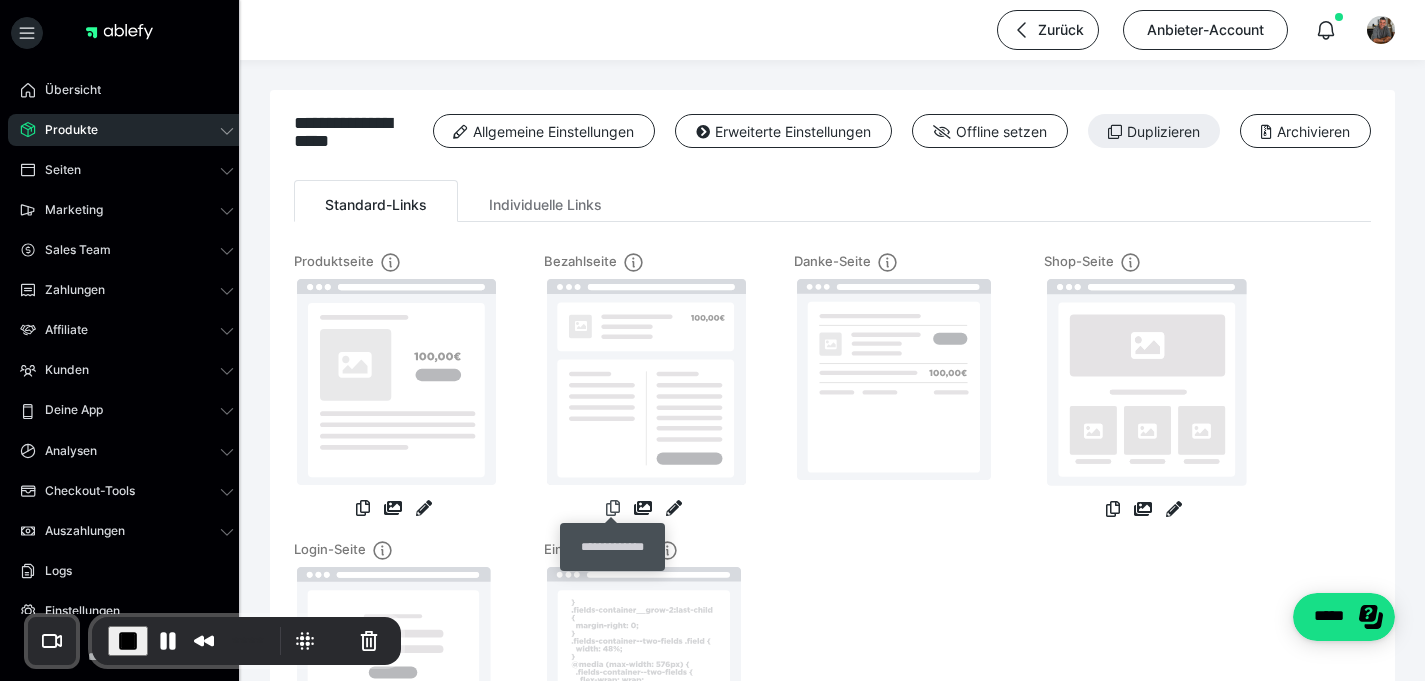 click at bounding box center (613, 508) 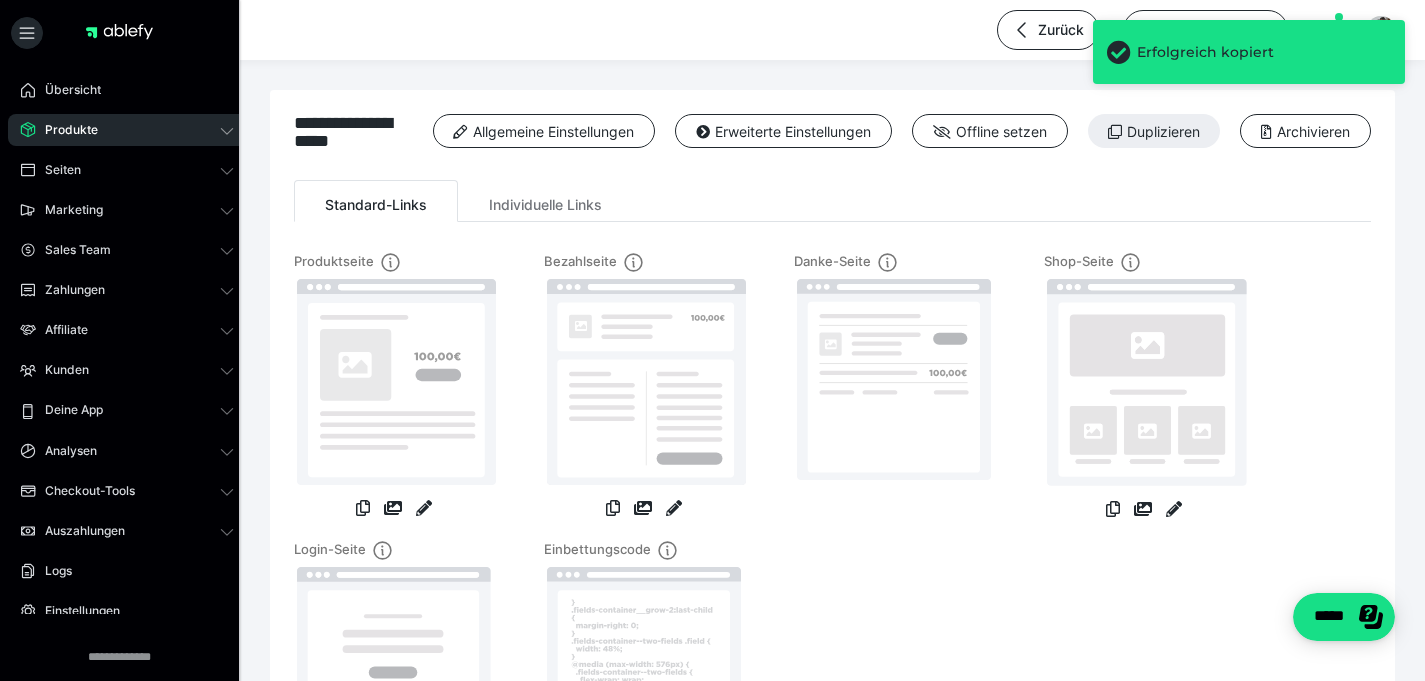 click on "Standard-Links Individuelle Links" at bounding box center [832, 201] 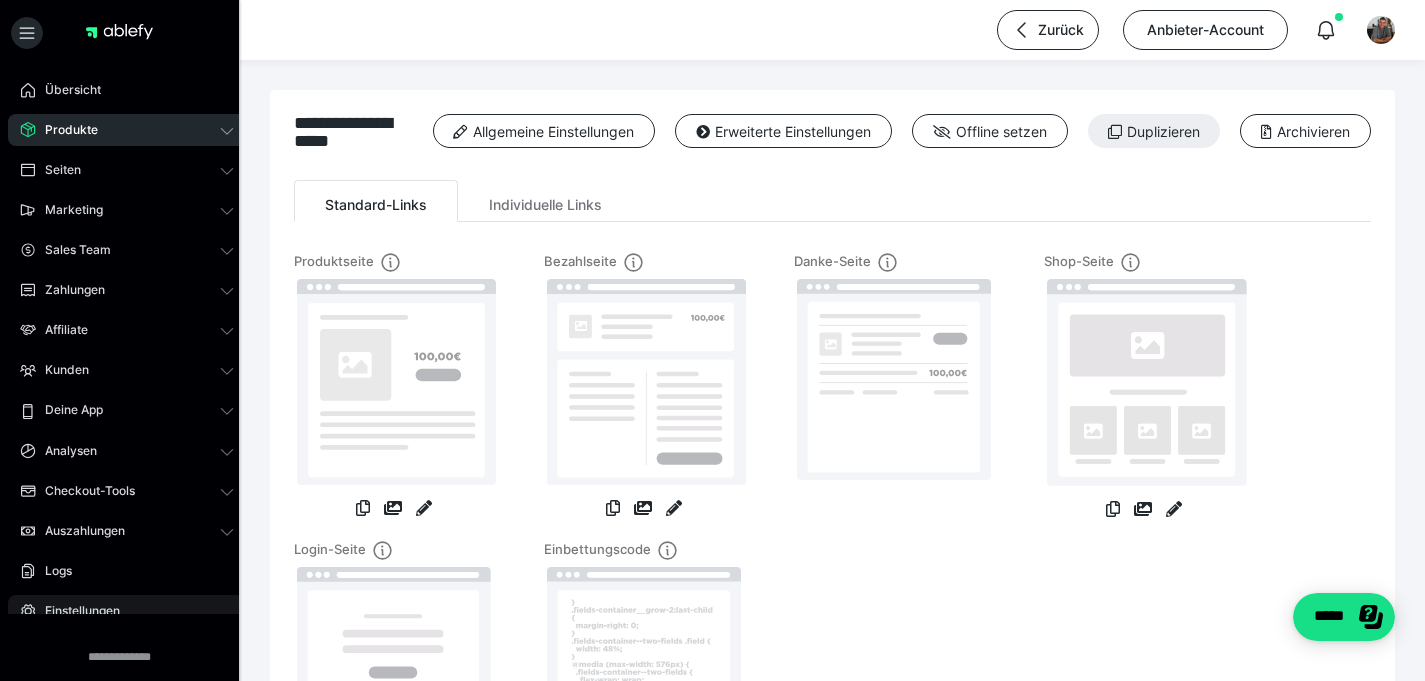 click on "Einstellungen" at bounding box center [75, 611] 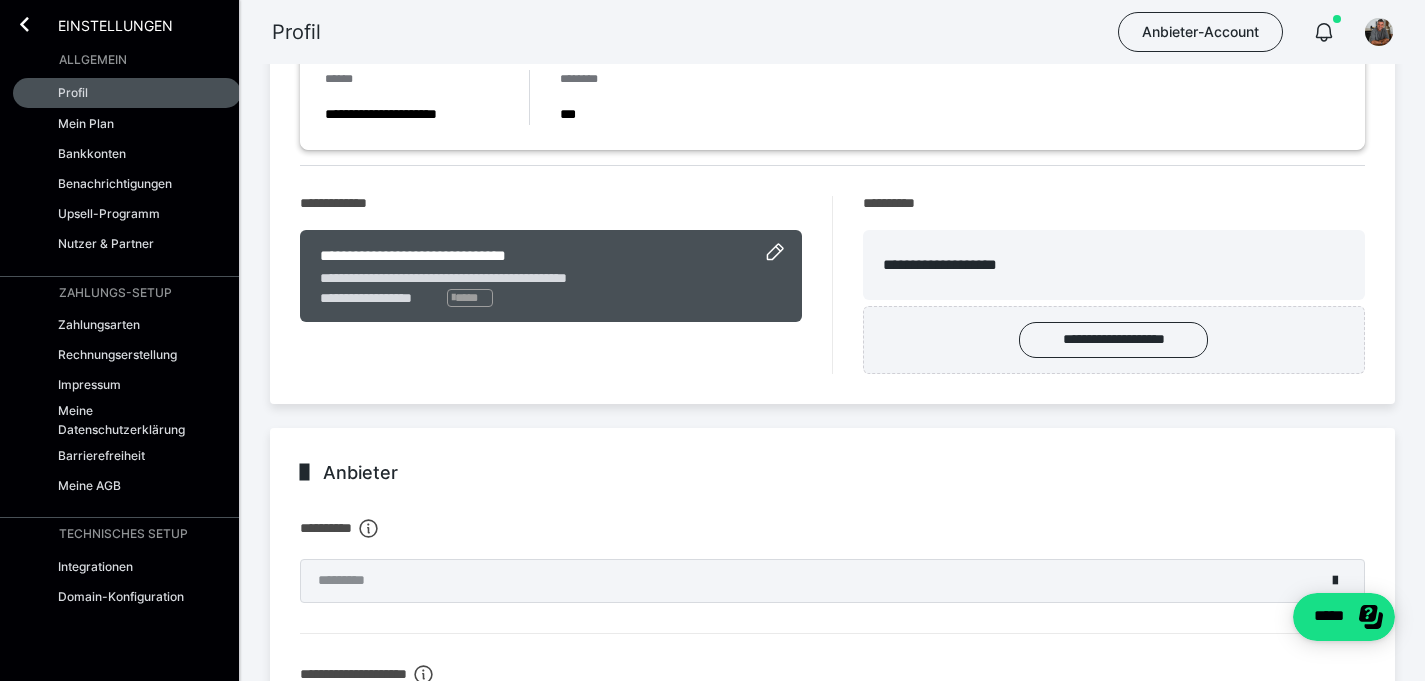 scroll, scrollTop: 213, scrollLeft: 0, axis: vertical 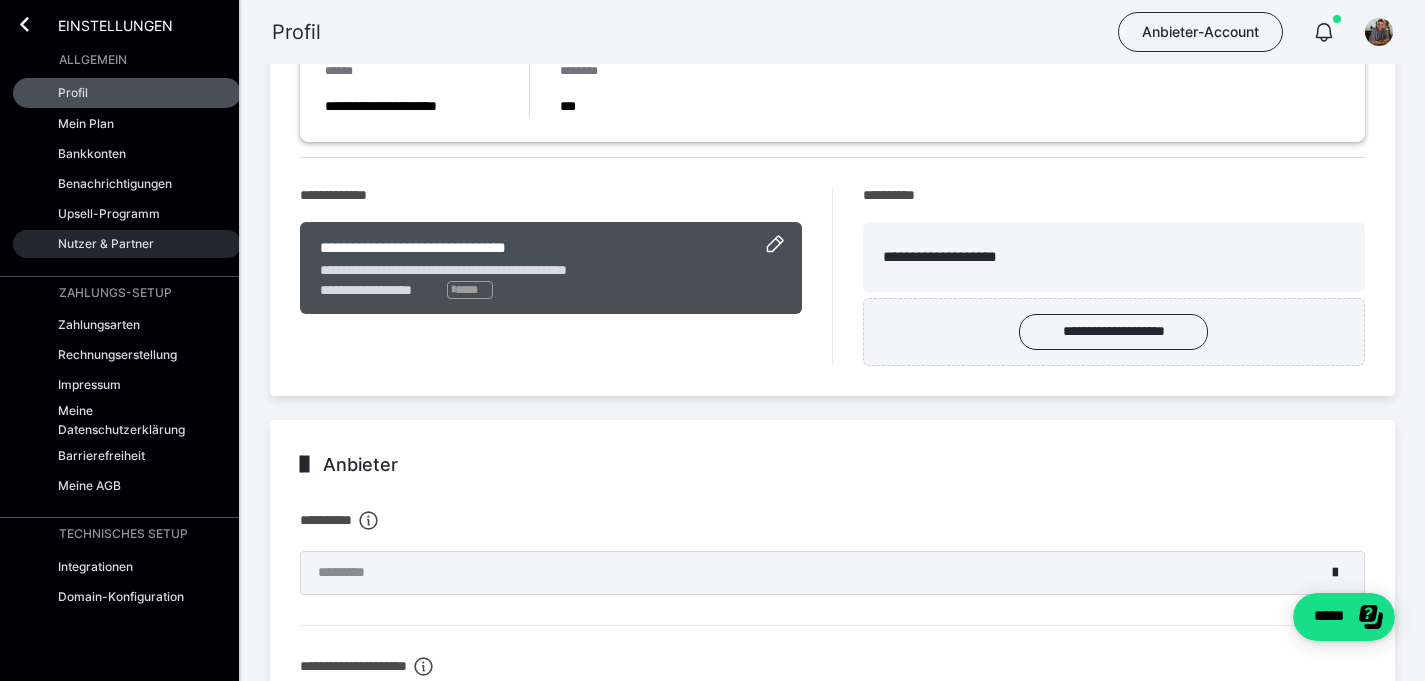 click on "Nutzer & Partner" at bounding box center [106, 243] 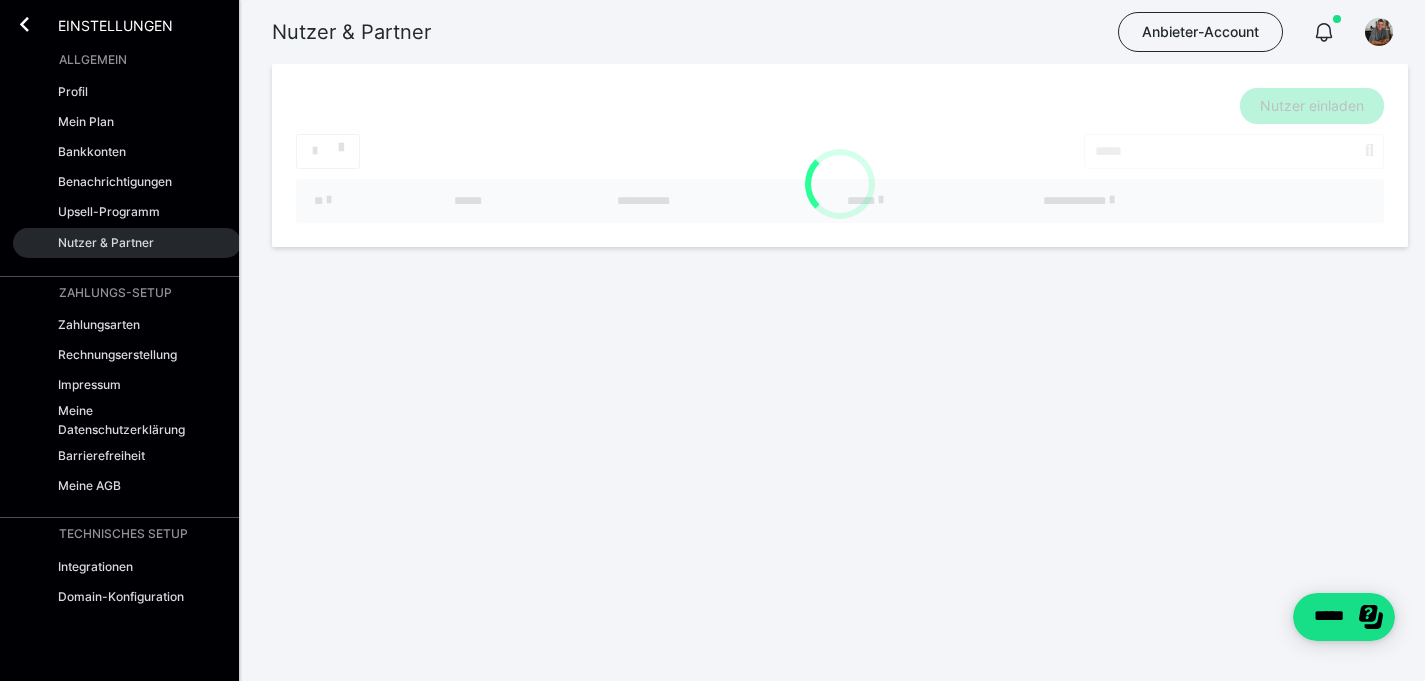 scroll, scrollTop: 0, scrollLeft: 0, axis: both 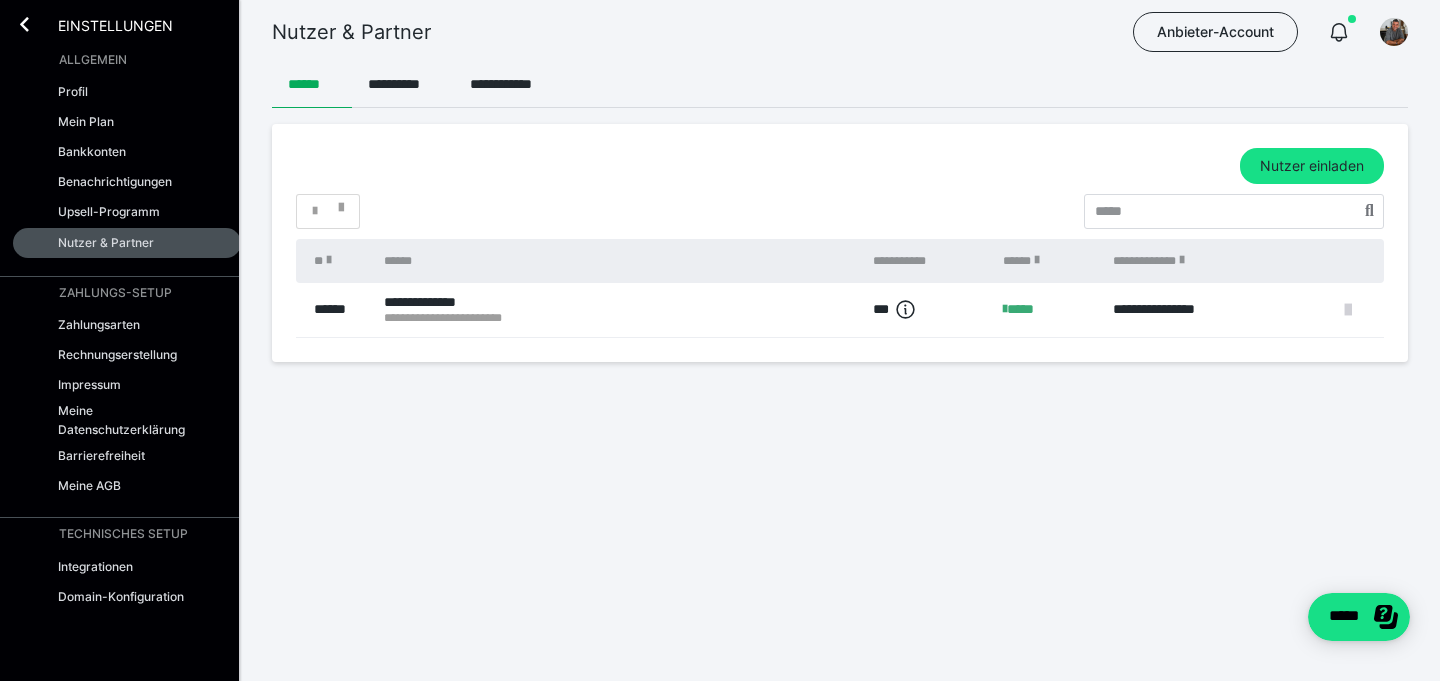 click at bounding box center [1348, 310] 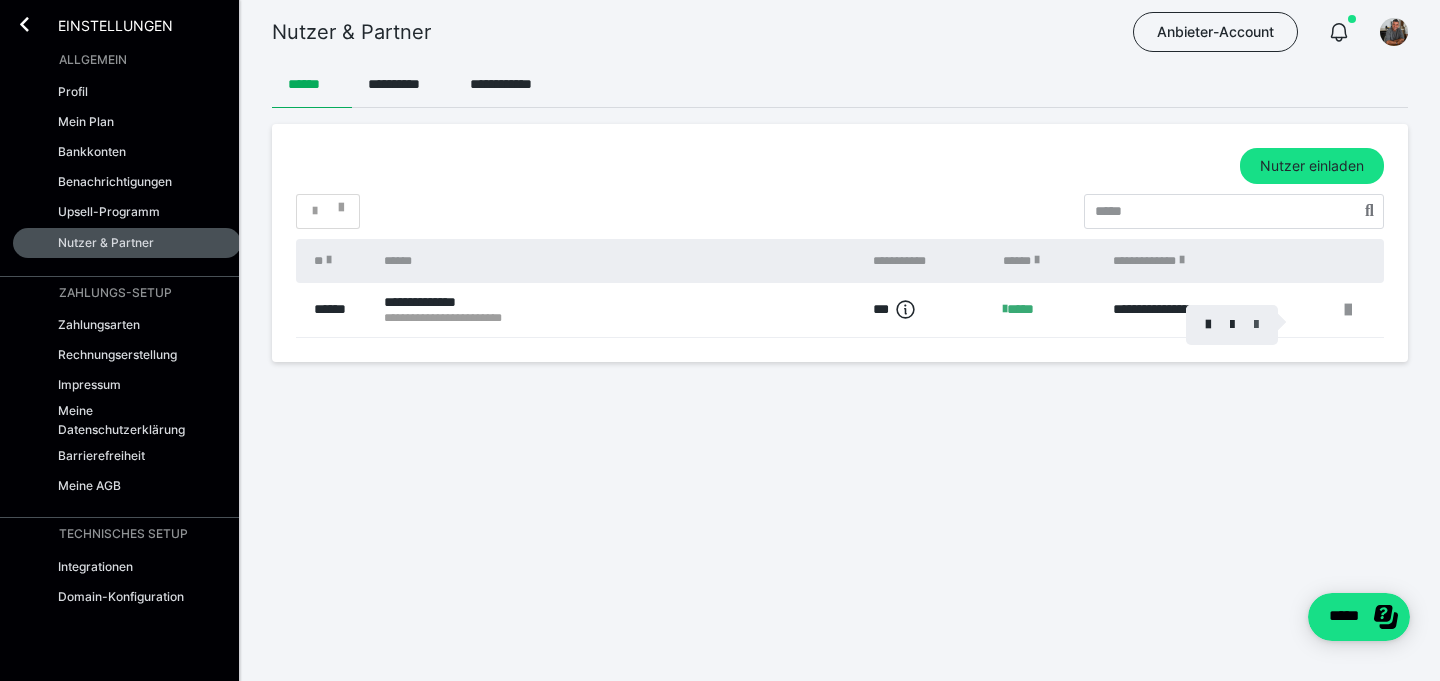 click at bounding box center (1256, 325) 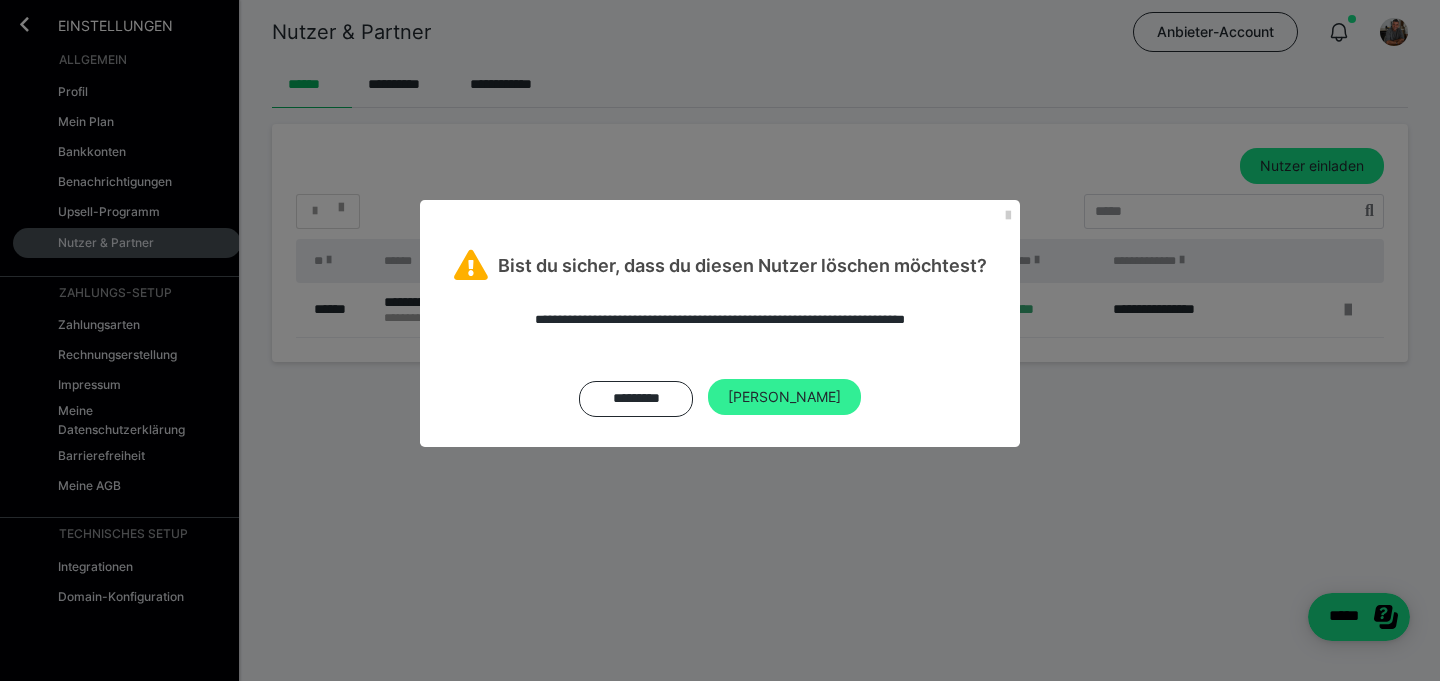 click on "Ja" at bounding box center (784, 397) 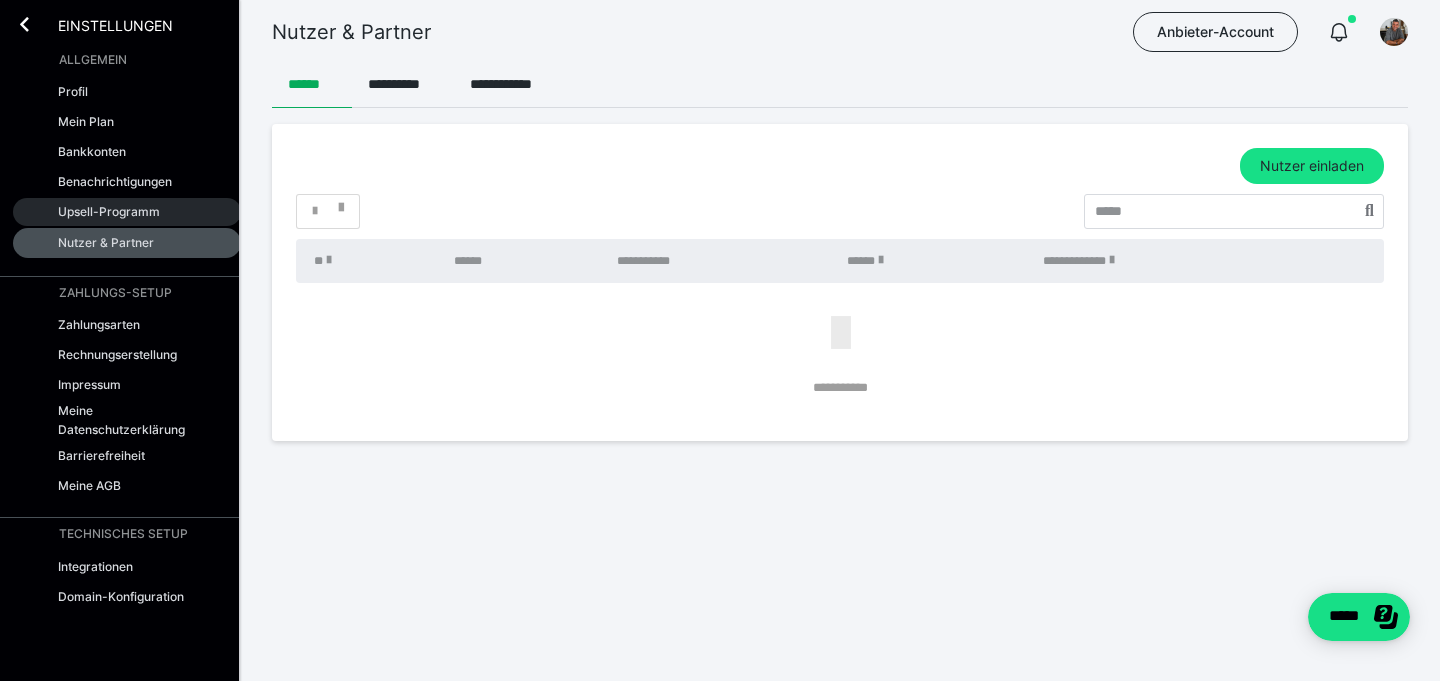 click on "Upsell-Programm" at bounding box center [109, 211] 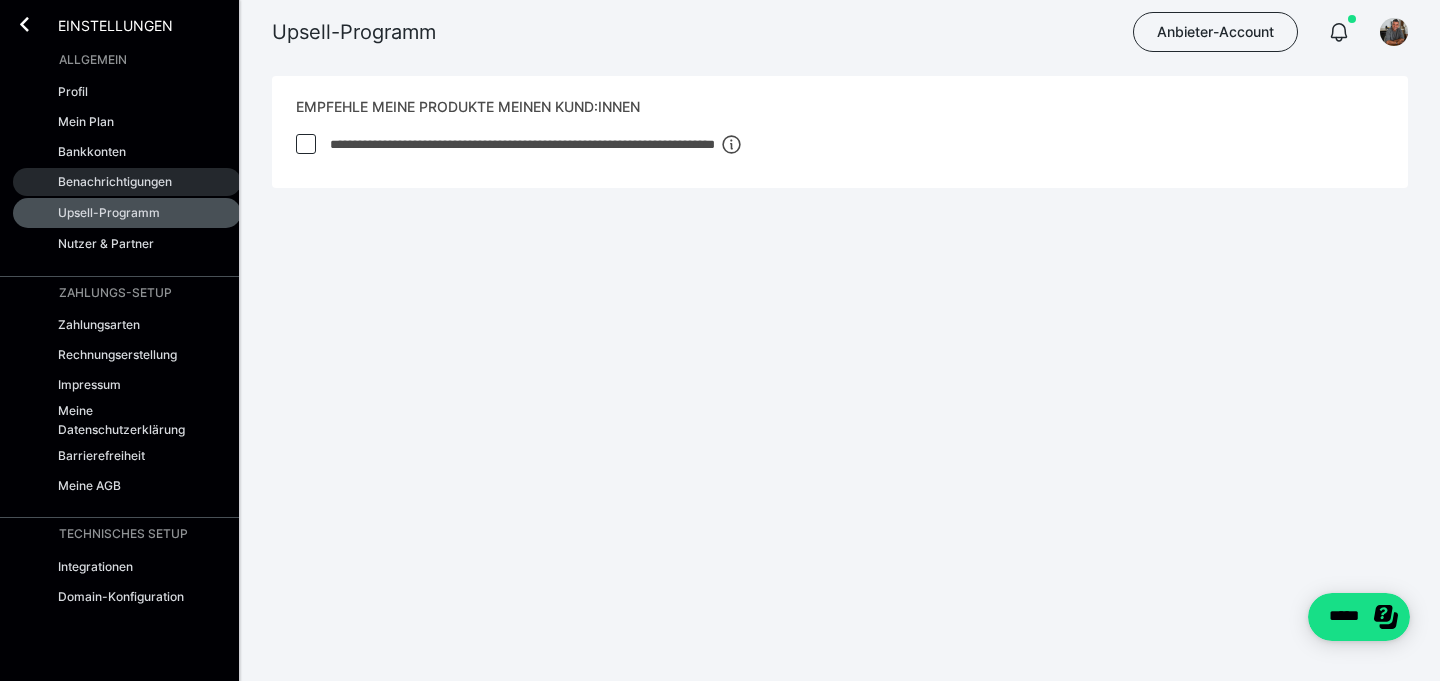click on "Benachrichtigungen" at bounding box center [115, 181] 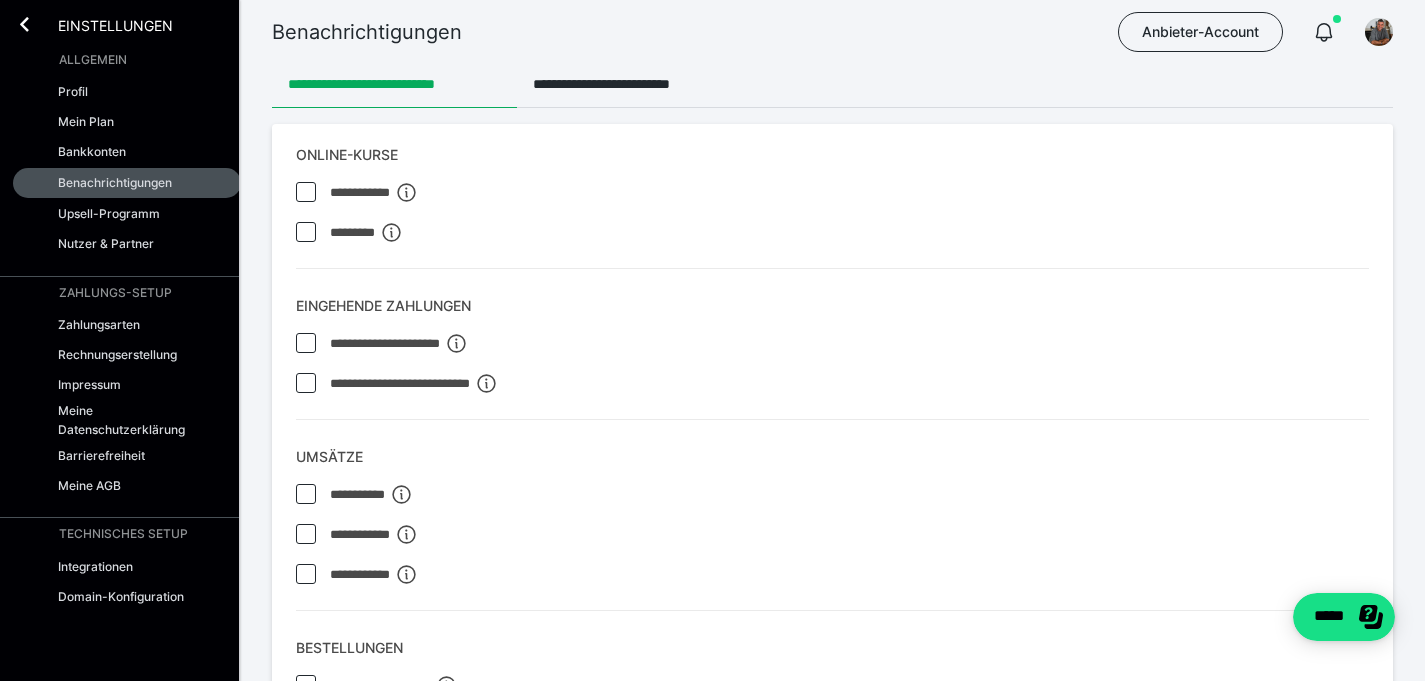 click on "Einstellungen" at bounding box center [101, 24] 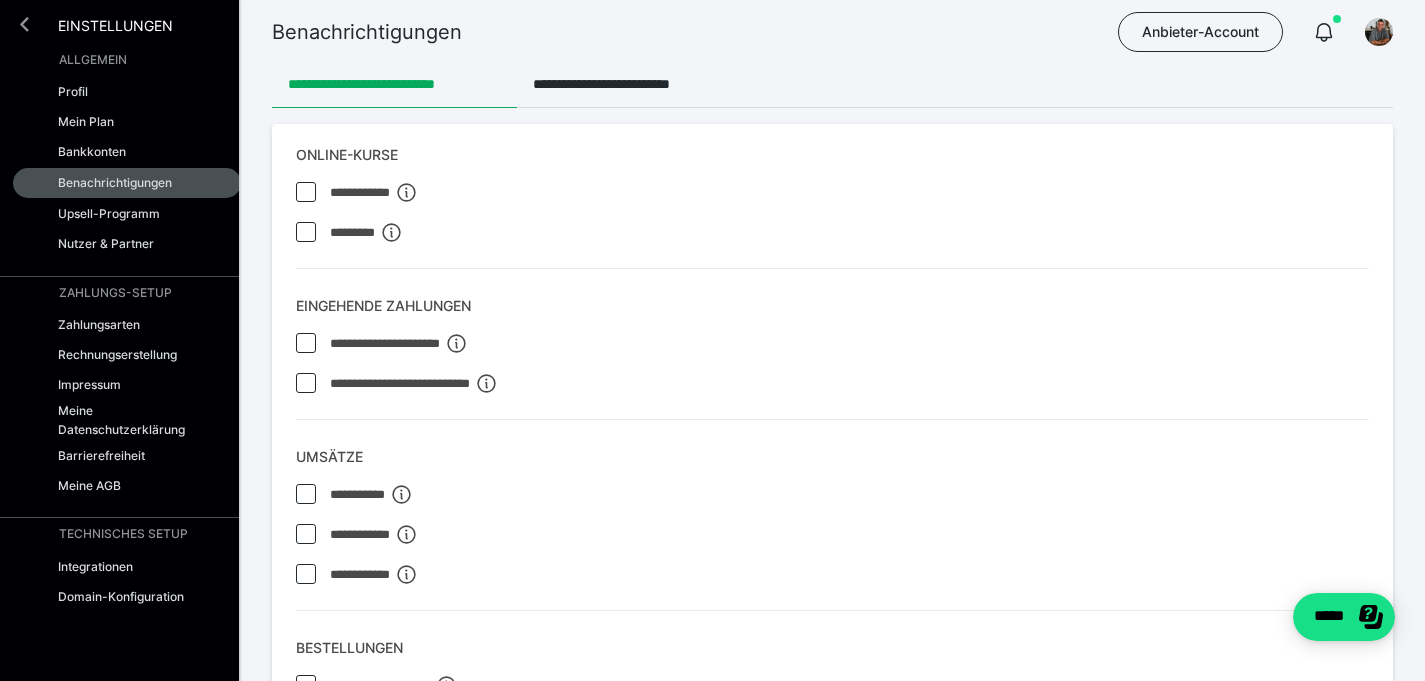 click at bounding box center [24, 24] 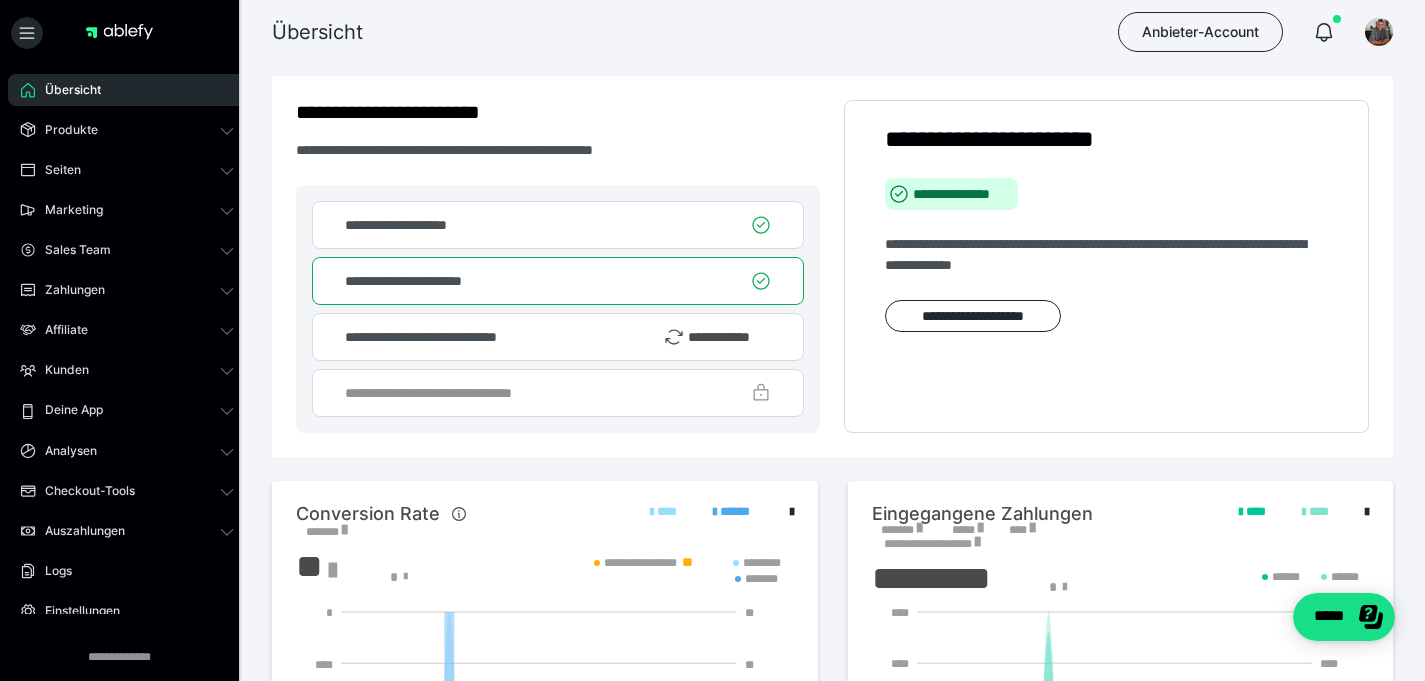 scroll, scrollTop: 0, scrollLeft: 0, axis: both 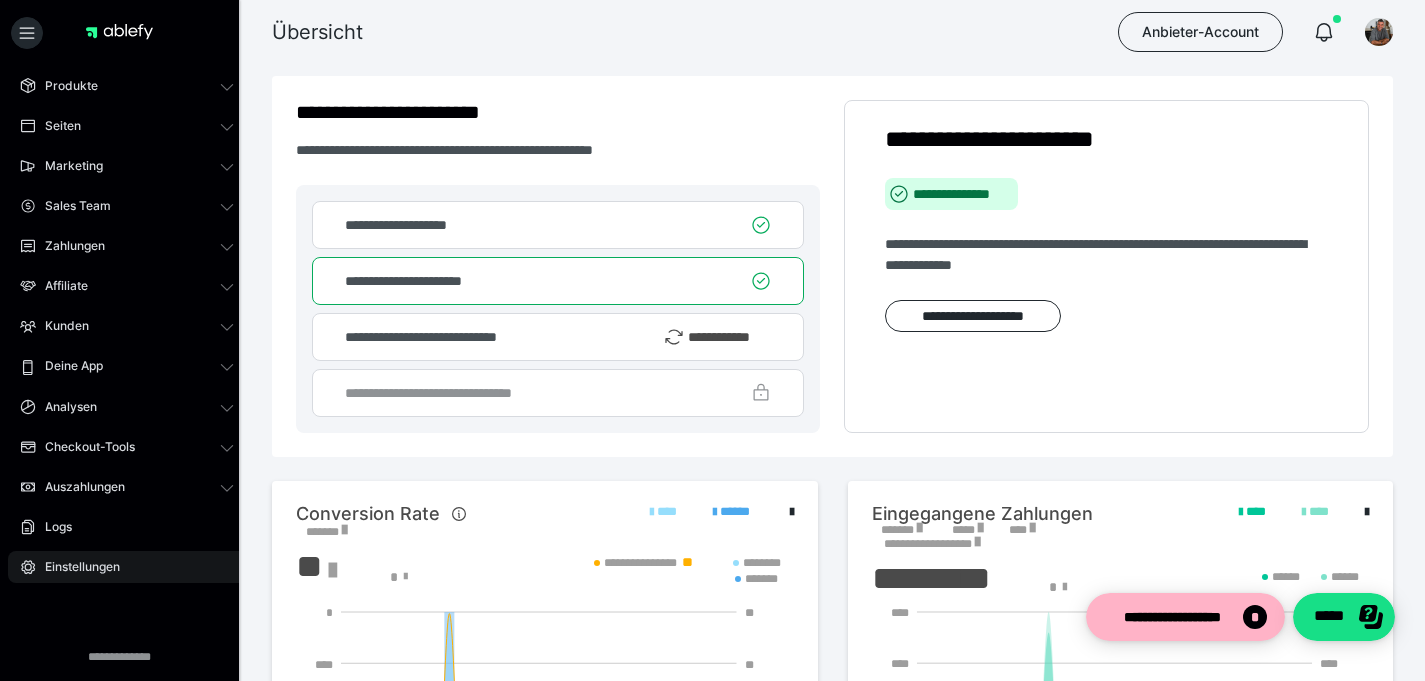 click on "Einstellungen" at bounding box center (75, 567) 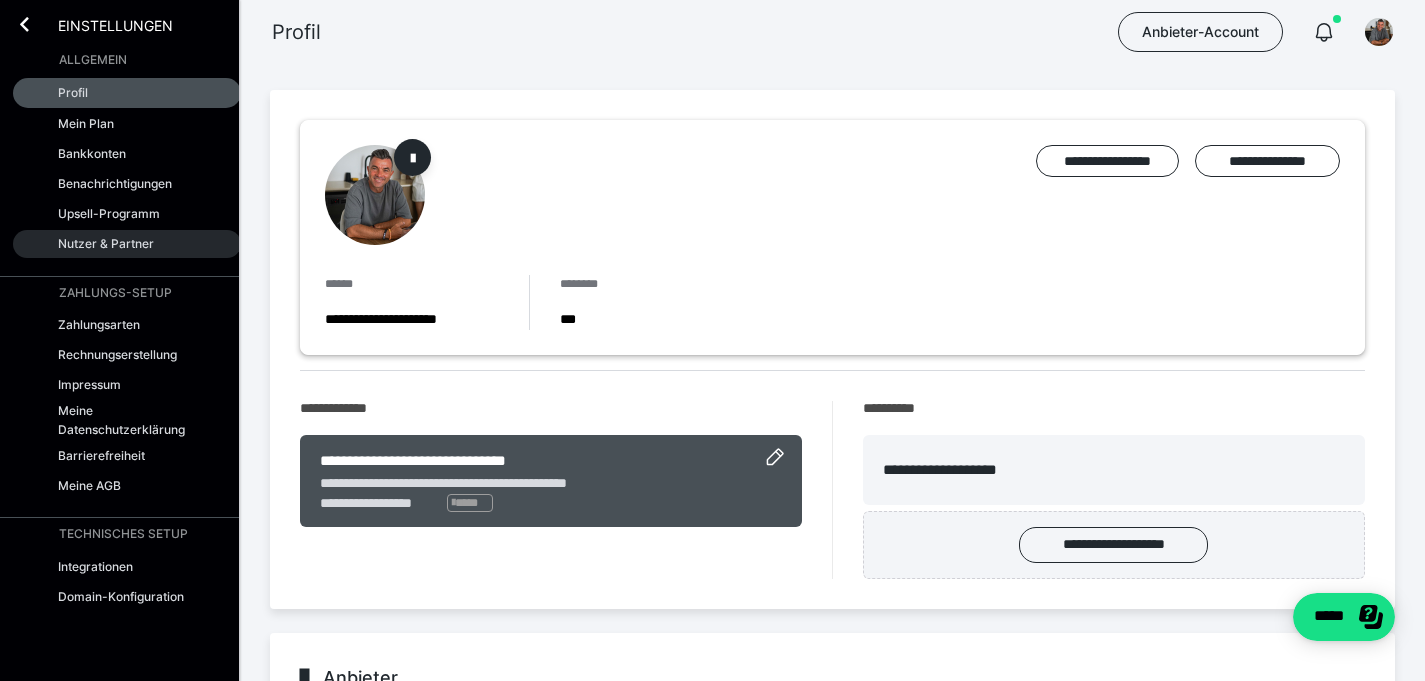 click on "Nutzer & Partner" at bounding box center (106, 243) 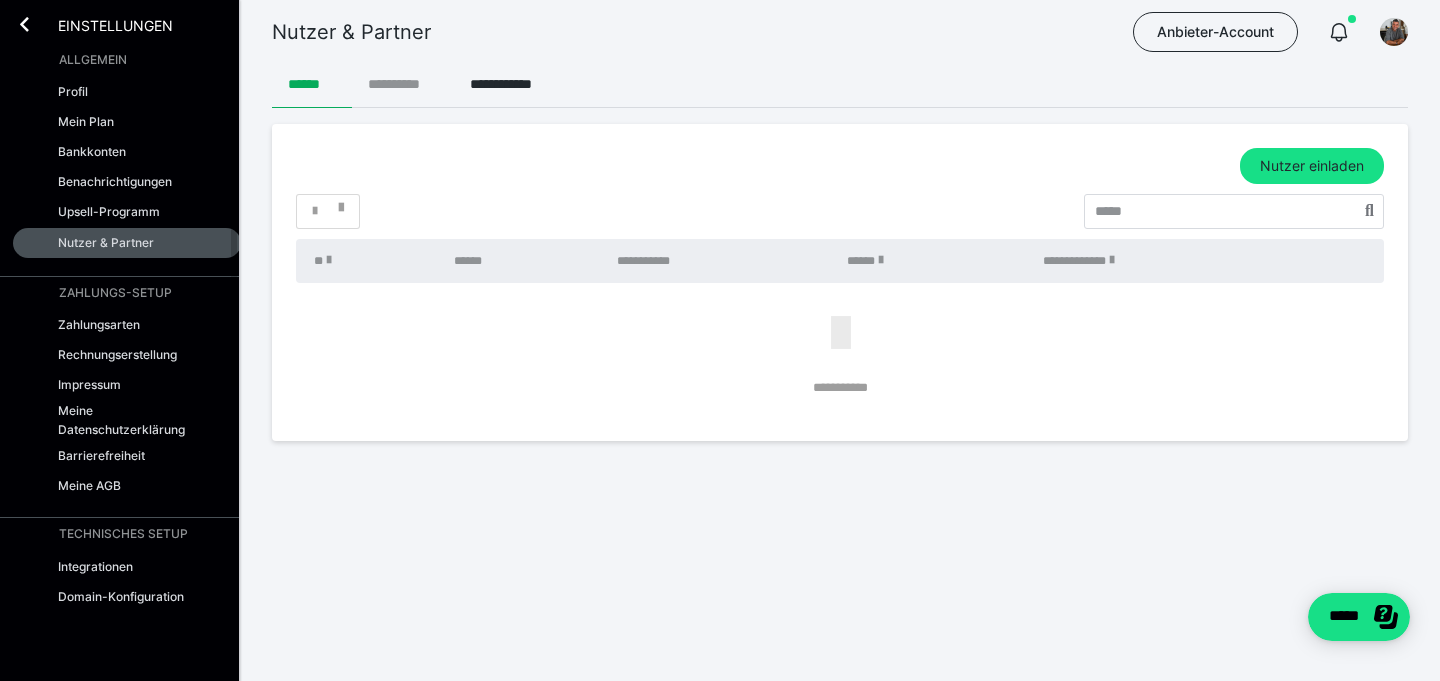 click on "**********" at bounding box center [403, 84] 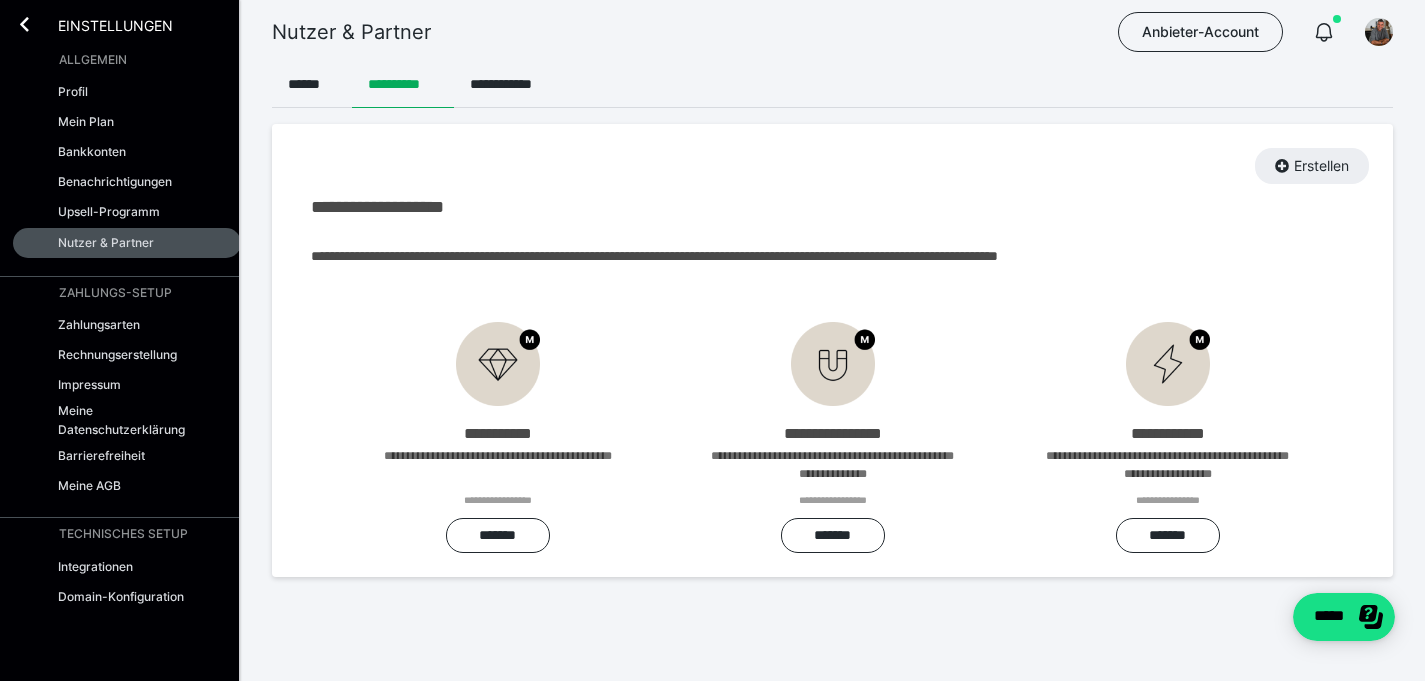click on "Erstellen" at bounding box center [1312, 166] 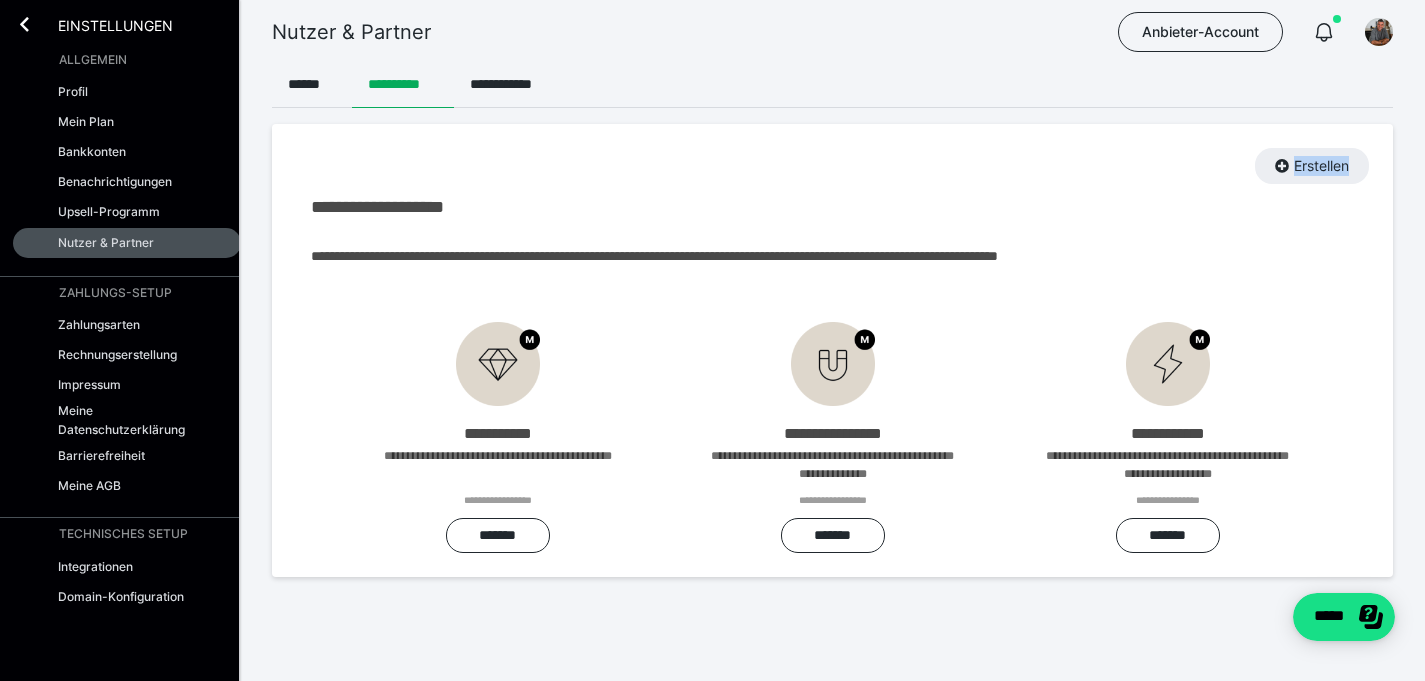 click on "Erstellen" at bounding box center [1312, 166] 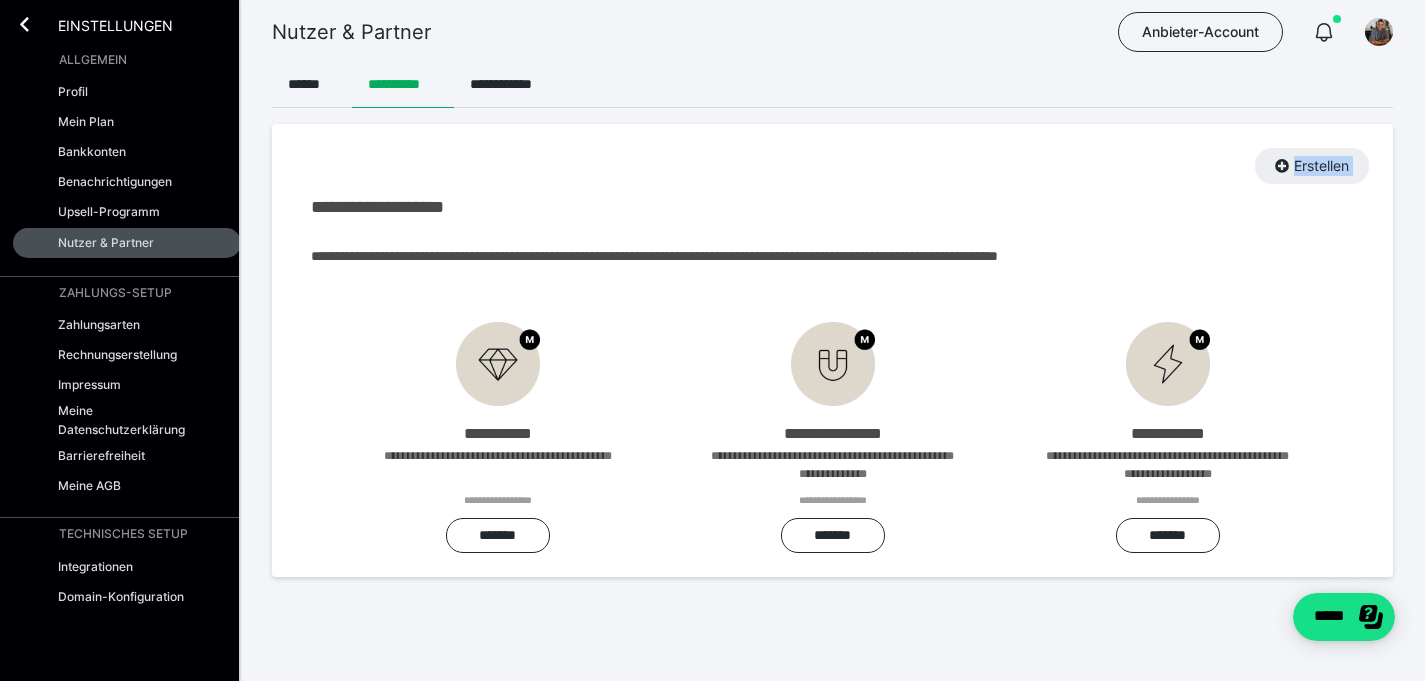 click on "Erstellen" at bounding box center (1312, 166) 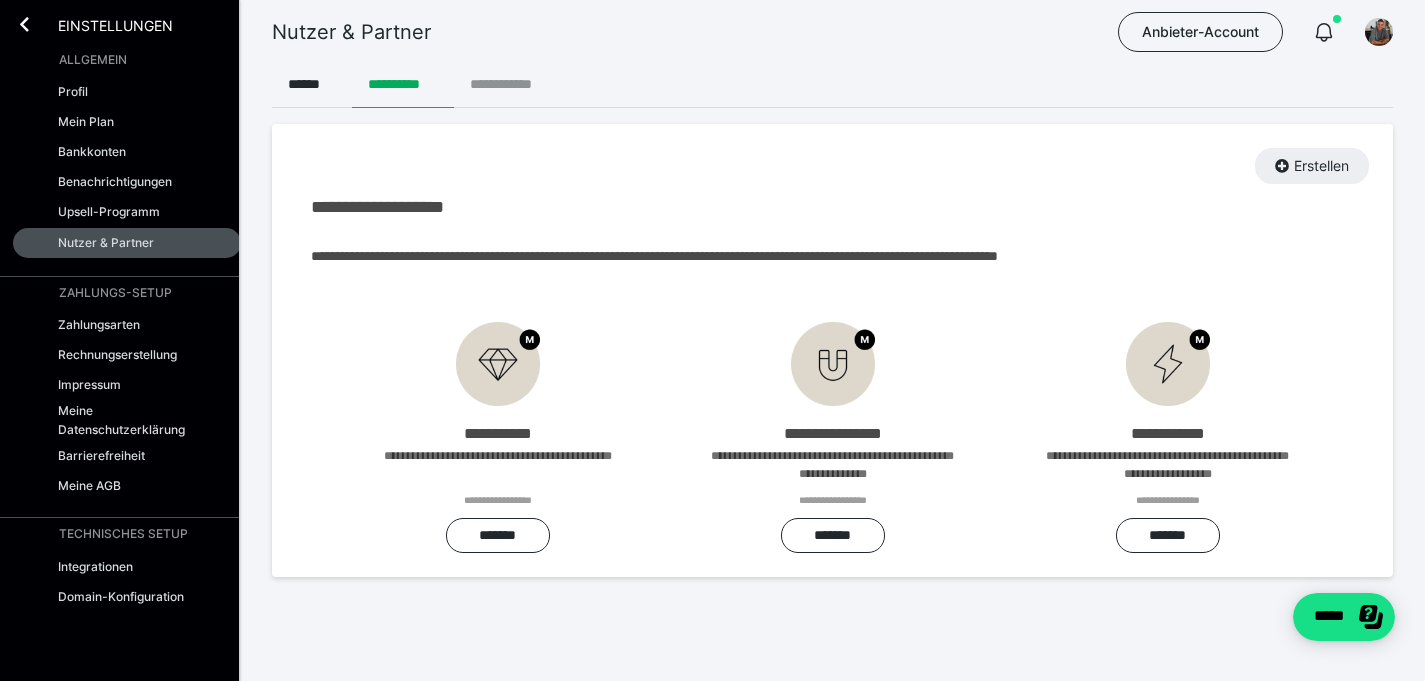click on "**********" at bounding box center [511, 84] 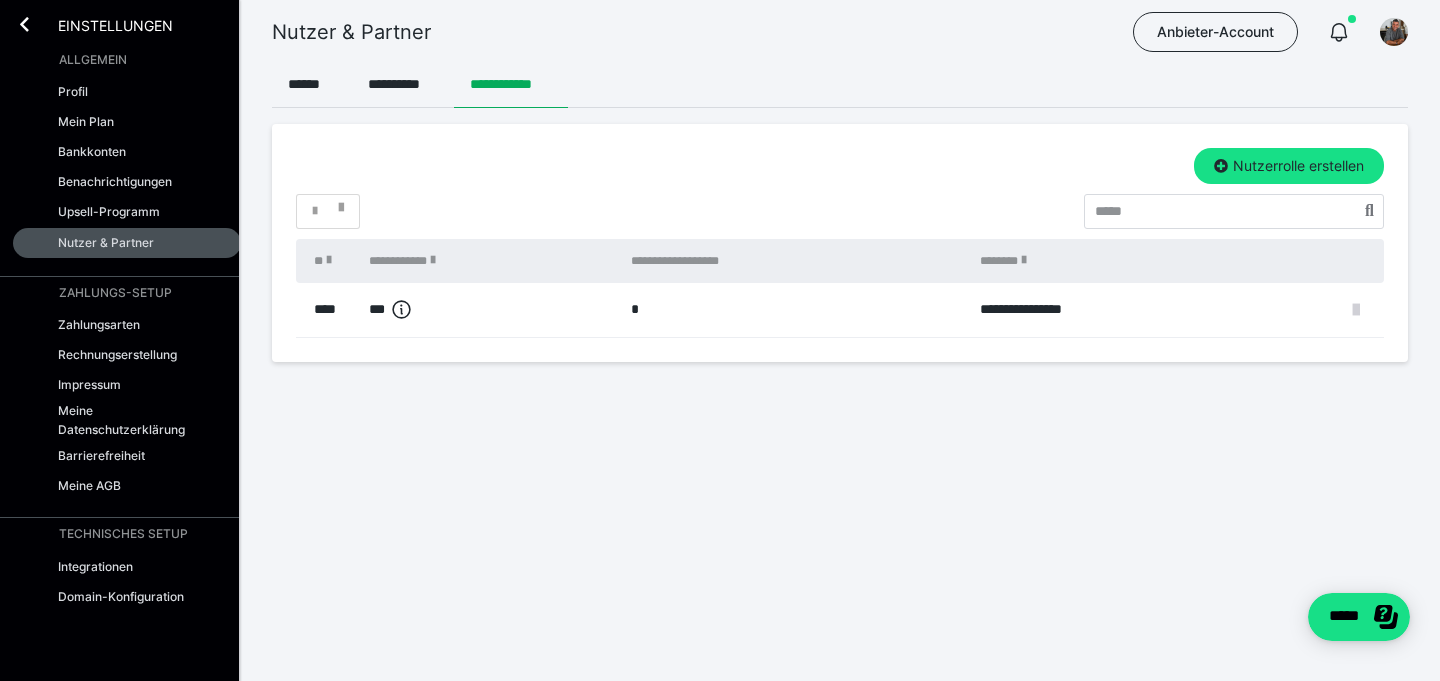 click at bounding box center [1356, 310] 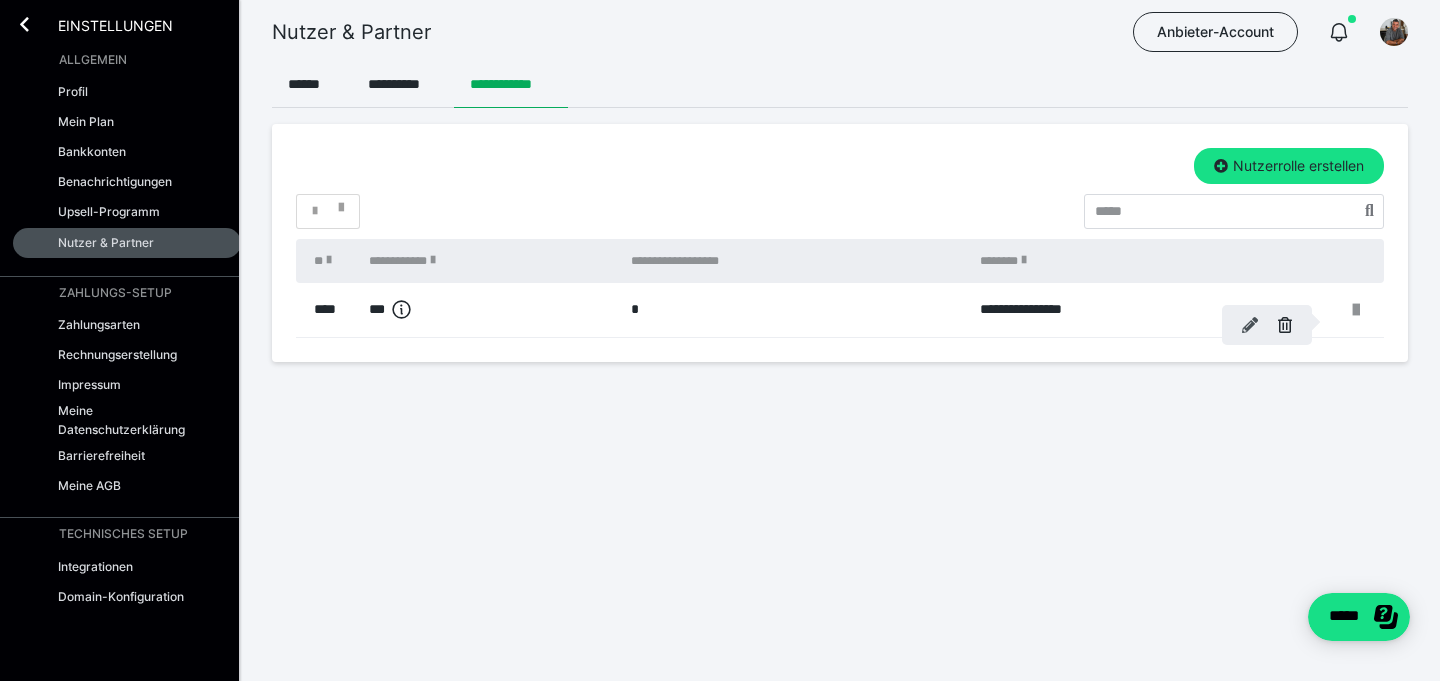 click at bounding box center [1250, 325] 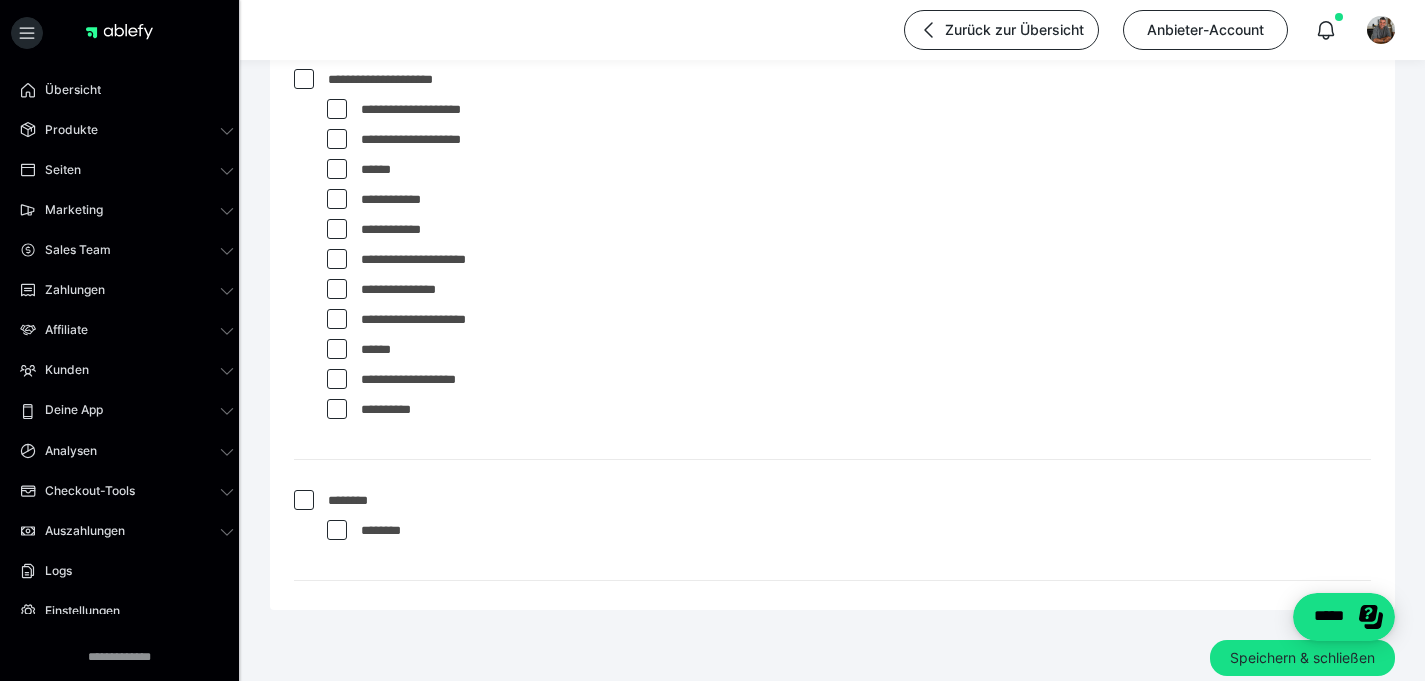 scroll, scrollTop: 432, scrollLeft: 0, axis: vertical 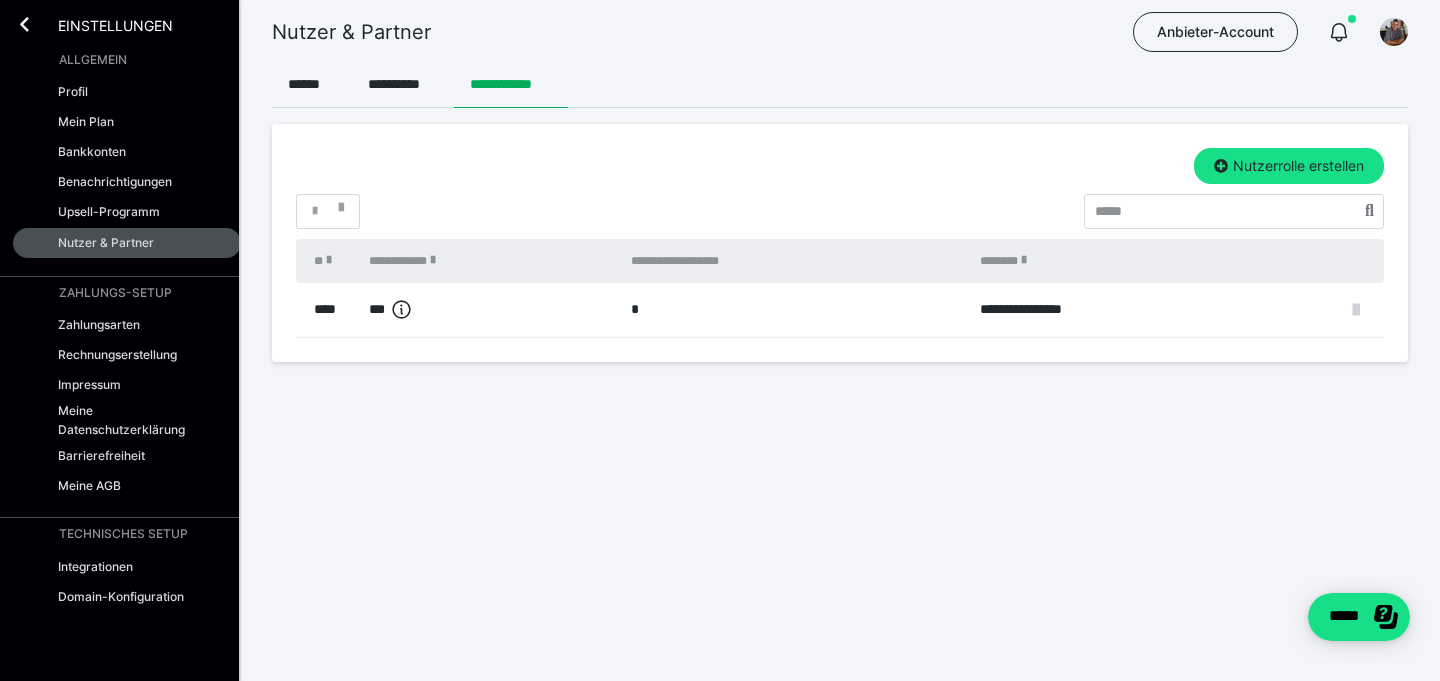 click at bounding box center (1356, 310) 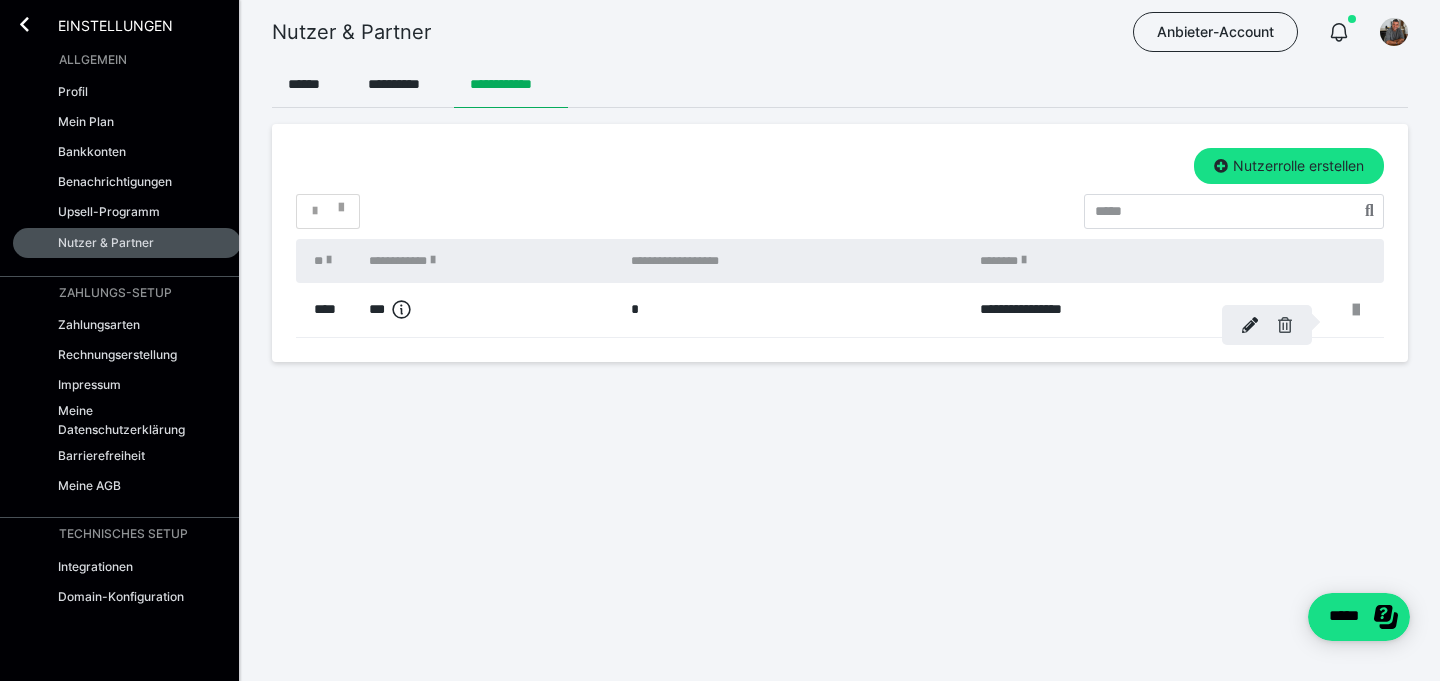 click at bounding box center [1285, 325] 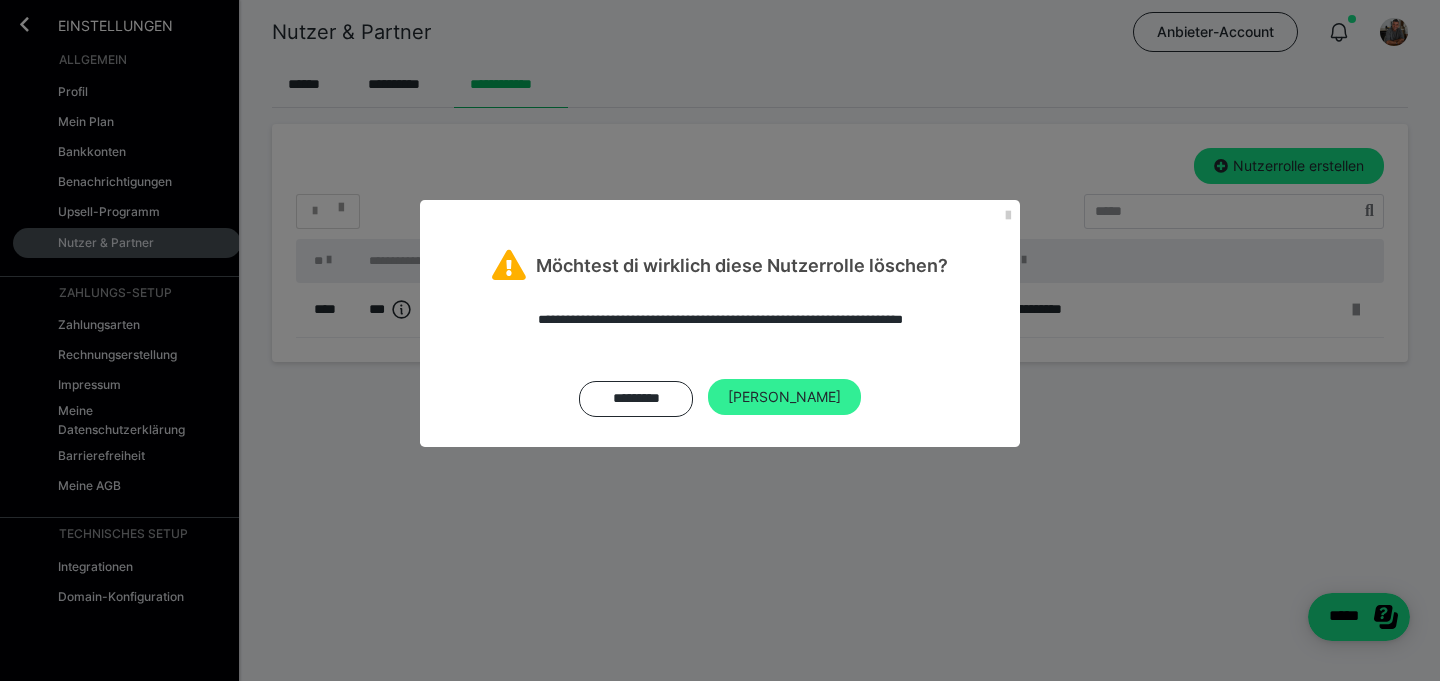 click on "Ja" at bounding box center [784, 397] 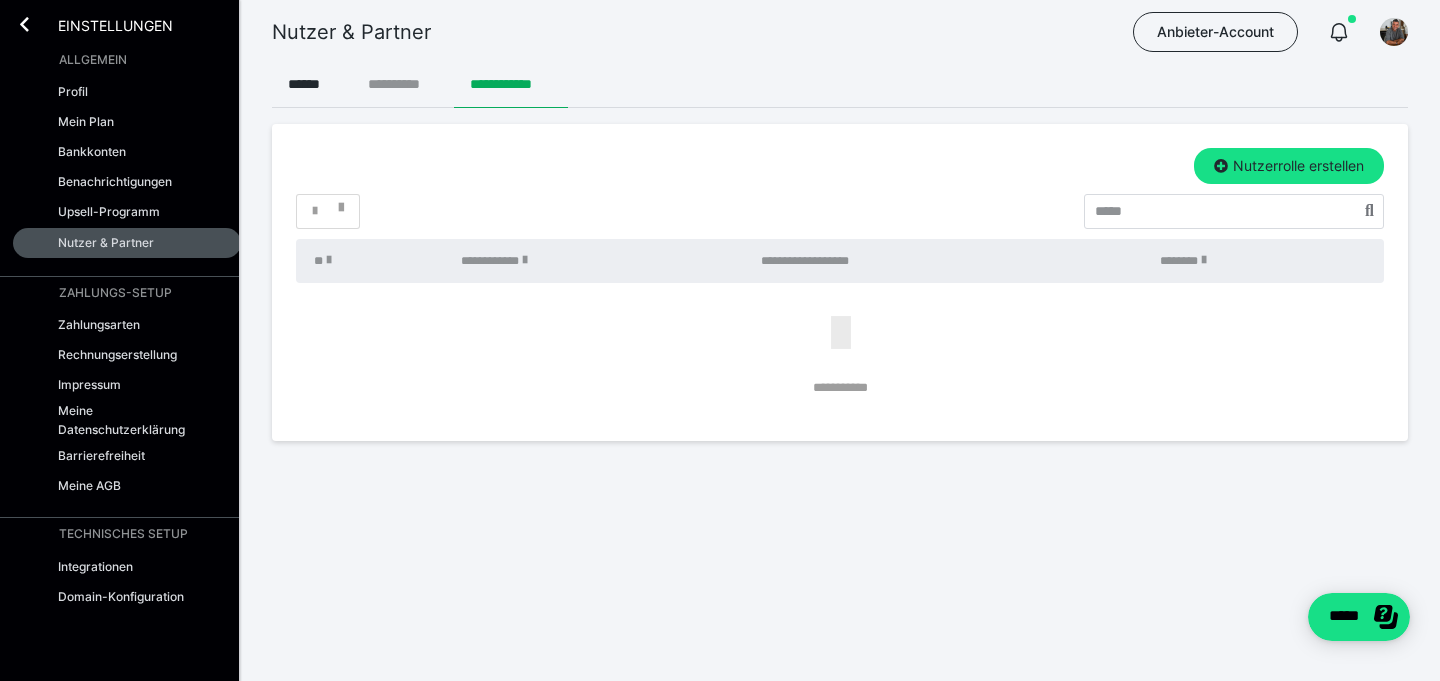 click on "**********" at bounding box center [403, 84] 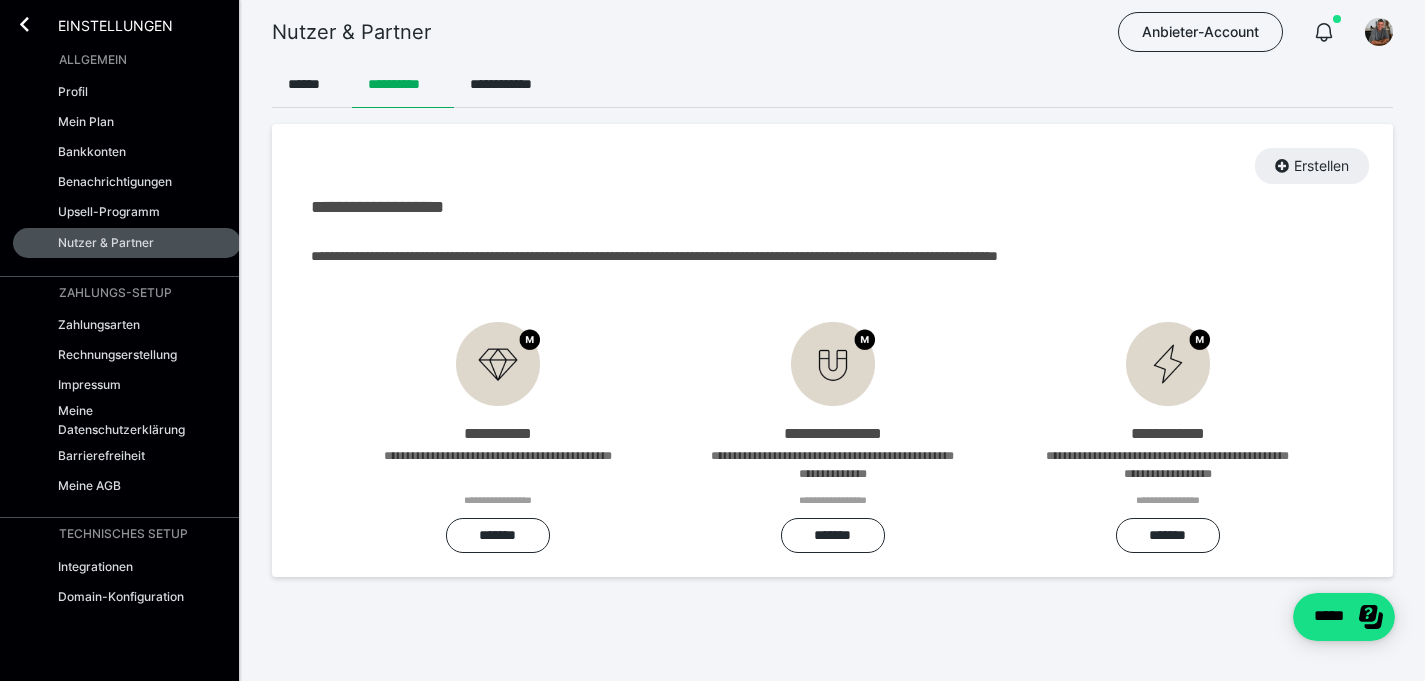click on "Erstellen" at bounding box center (1312, 166) 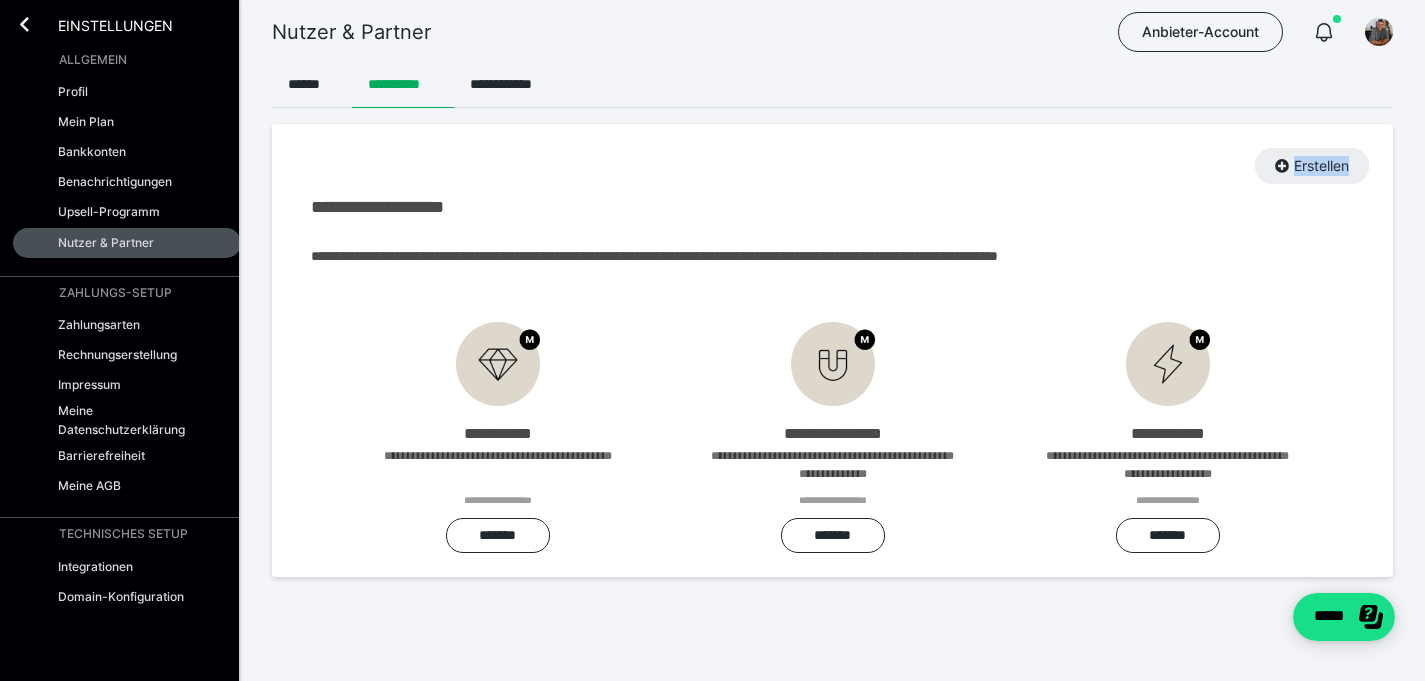 click on "Erstellen" at bounding box center [1312, 166] 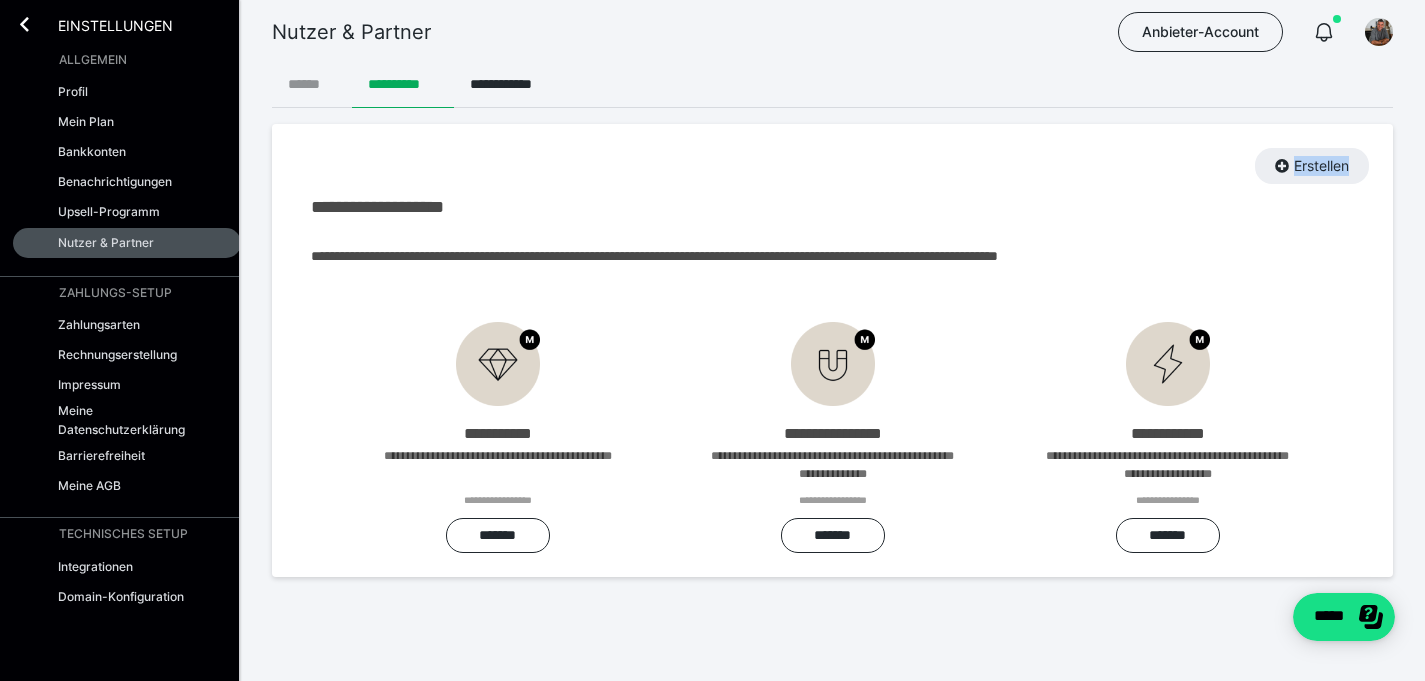 click on "******" at bounding box center [312, 84] 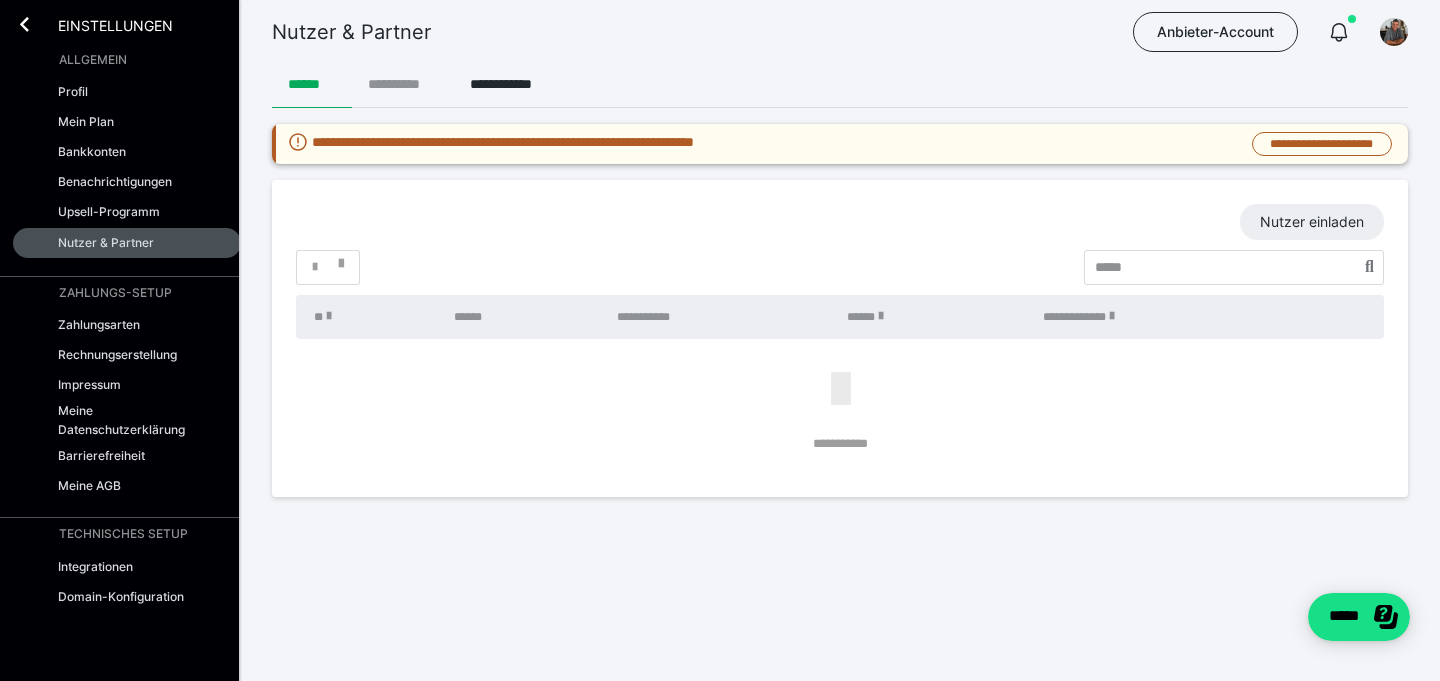 click on "**********" at bounding box center [403, 84] 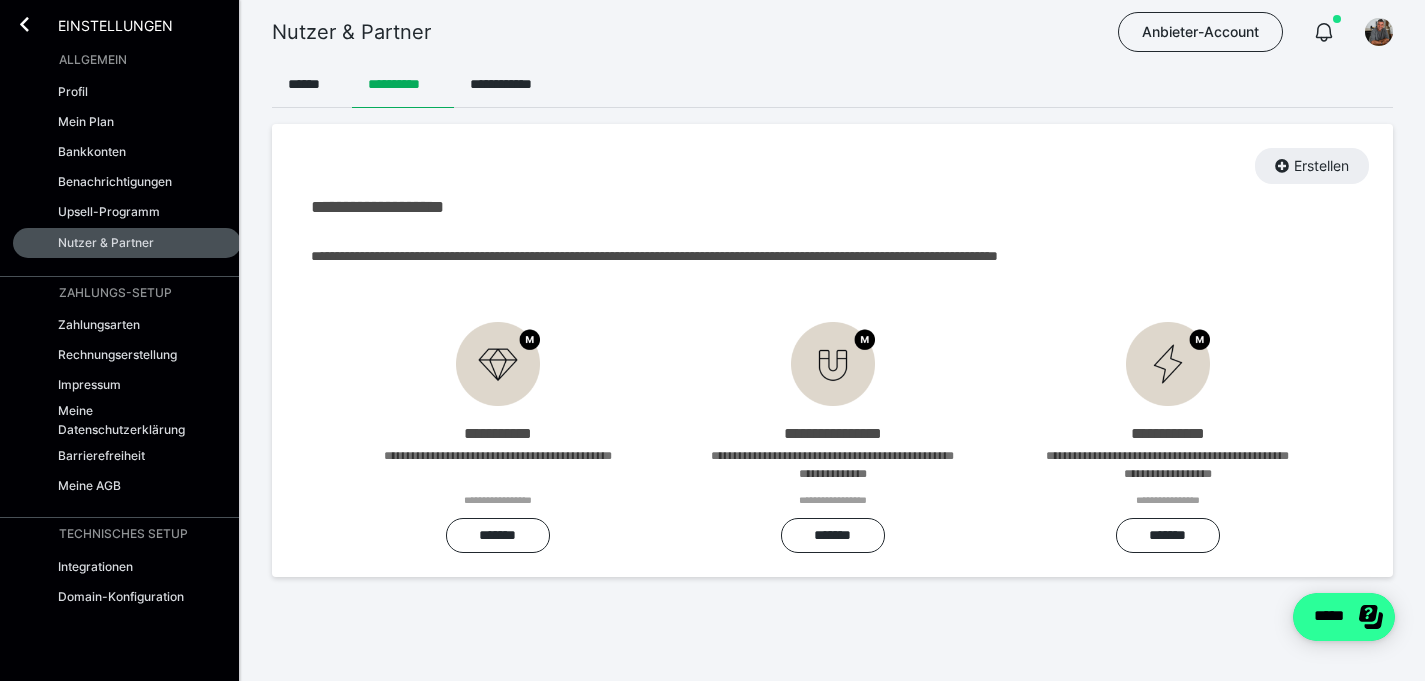click on "*****" 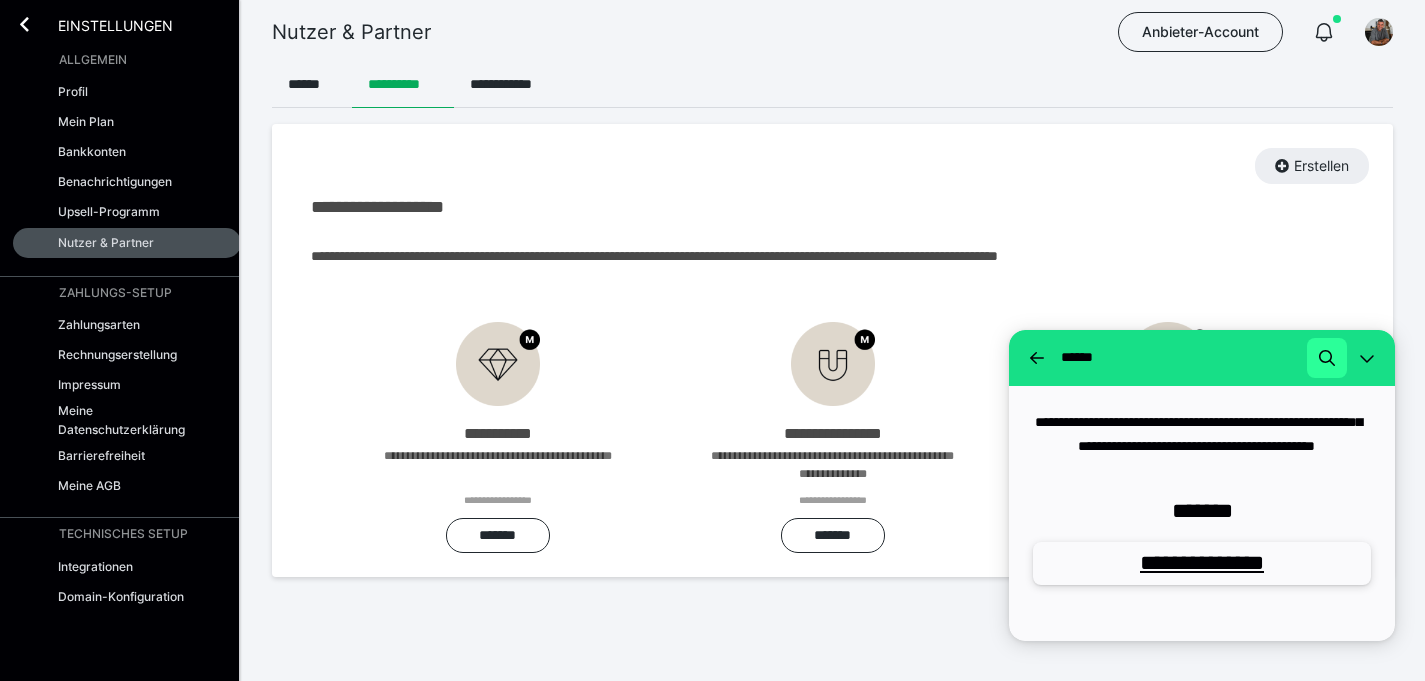 click 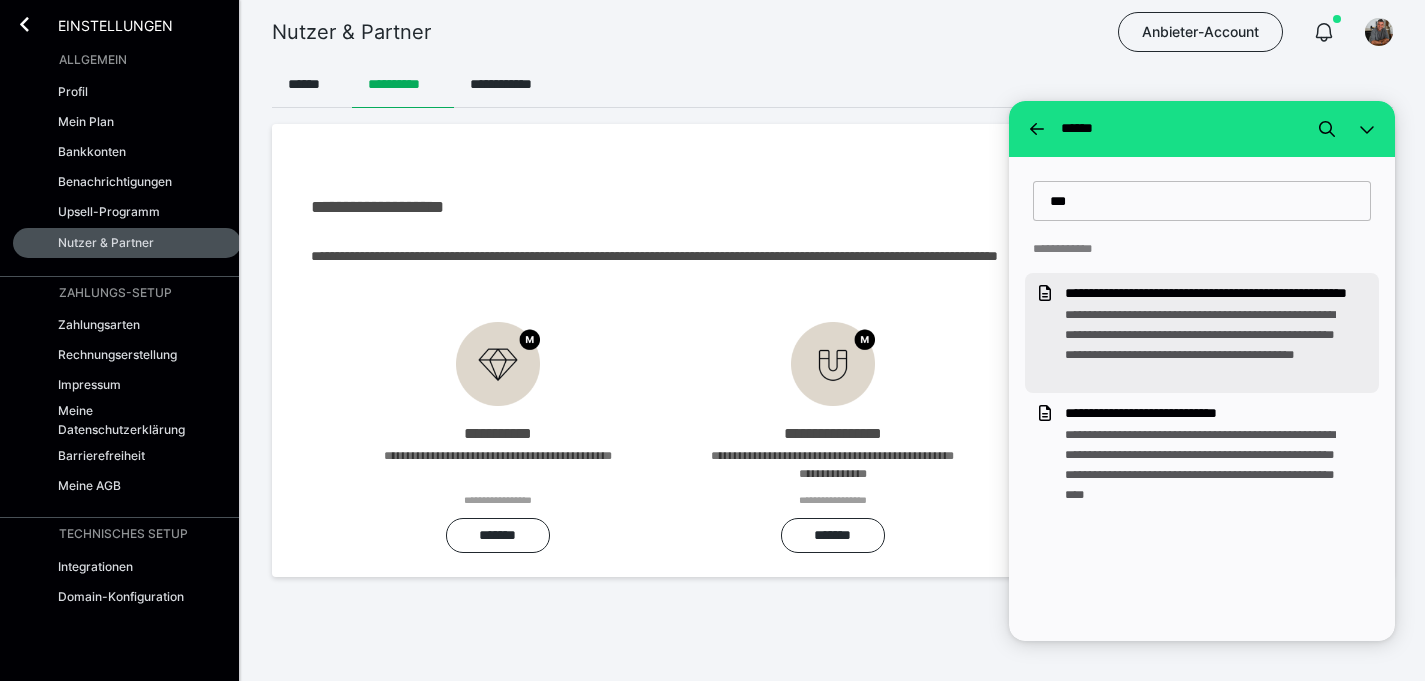 type on "**" 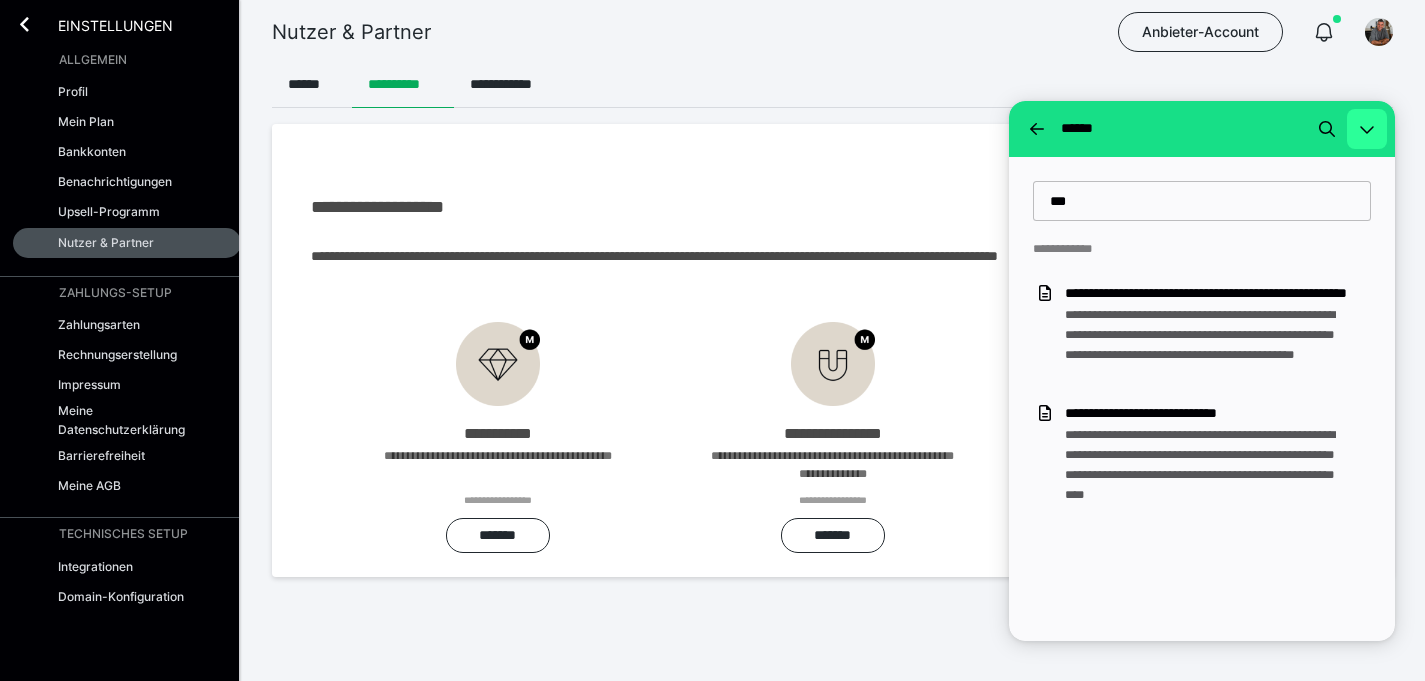 click at bounding box center [1367, 129] 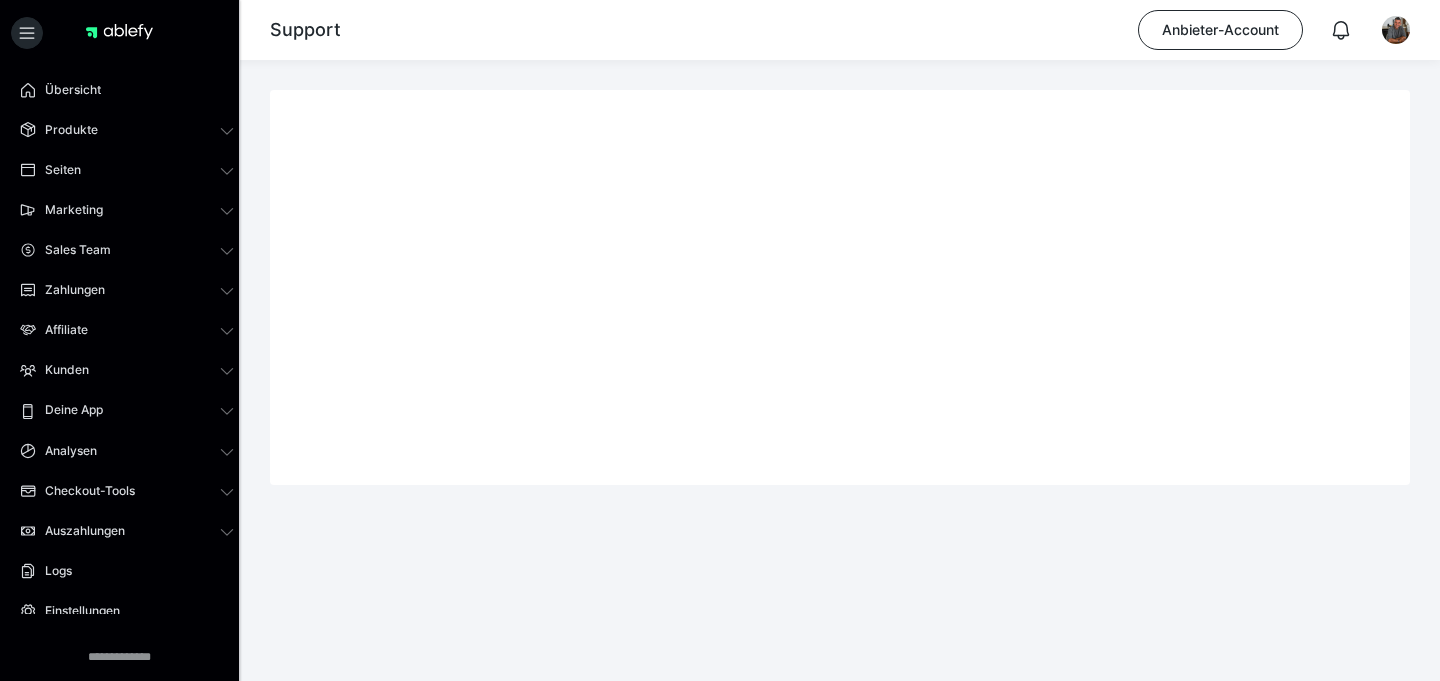 scroll, scrollTop: 0, scrollLeft: 0, axis: both 